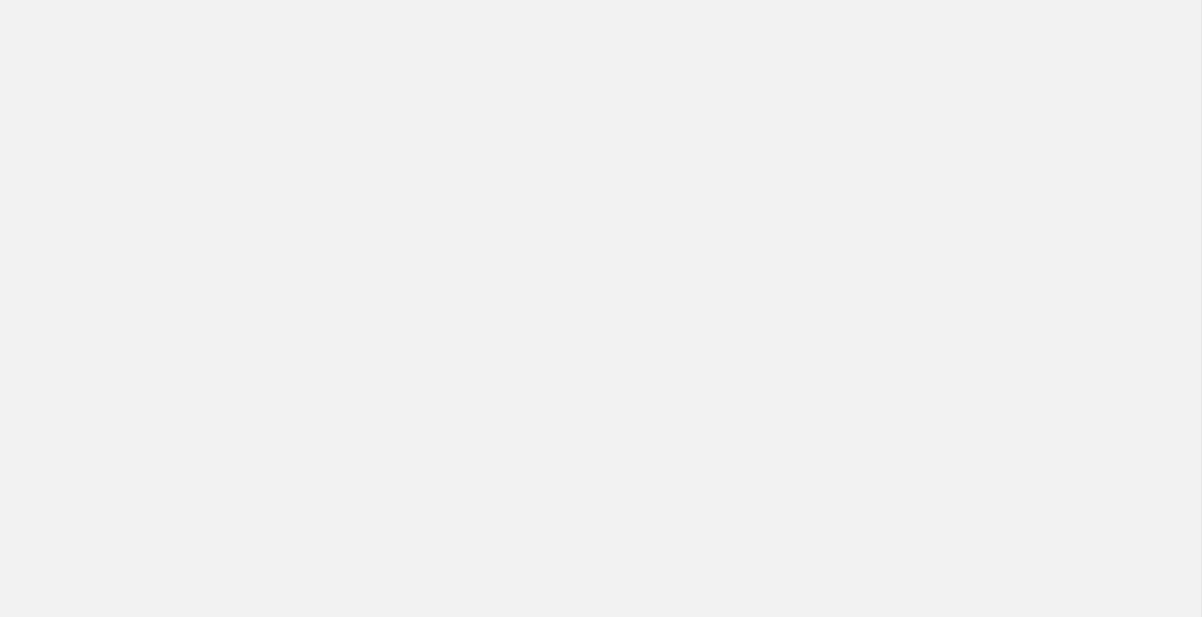 scroll, scrollTop: 0, scrollLeft: 0, axis: both 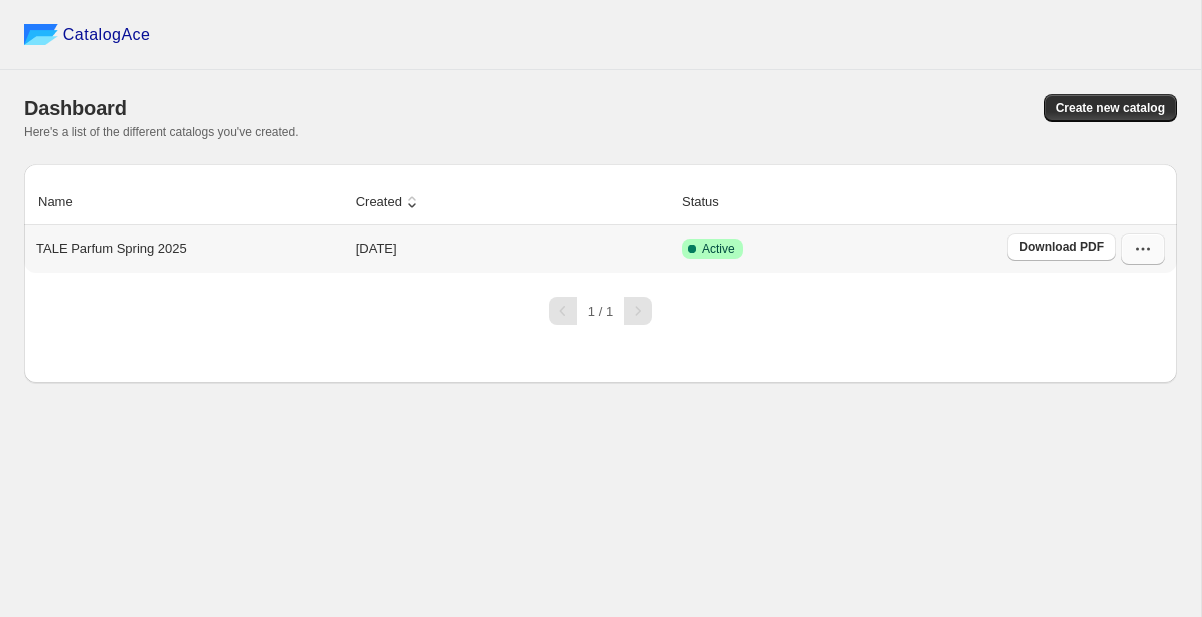 click 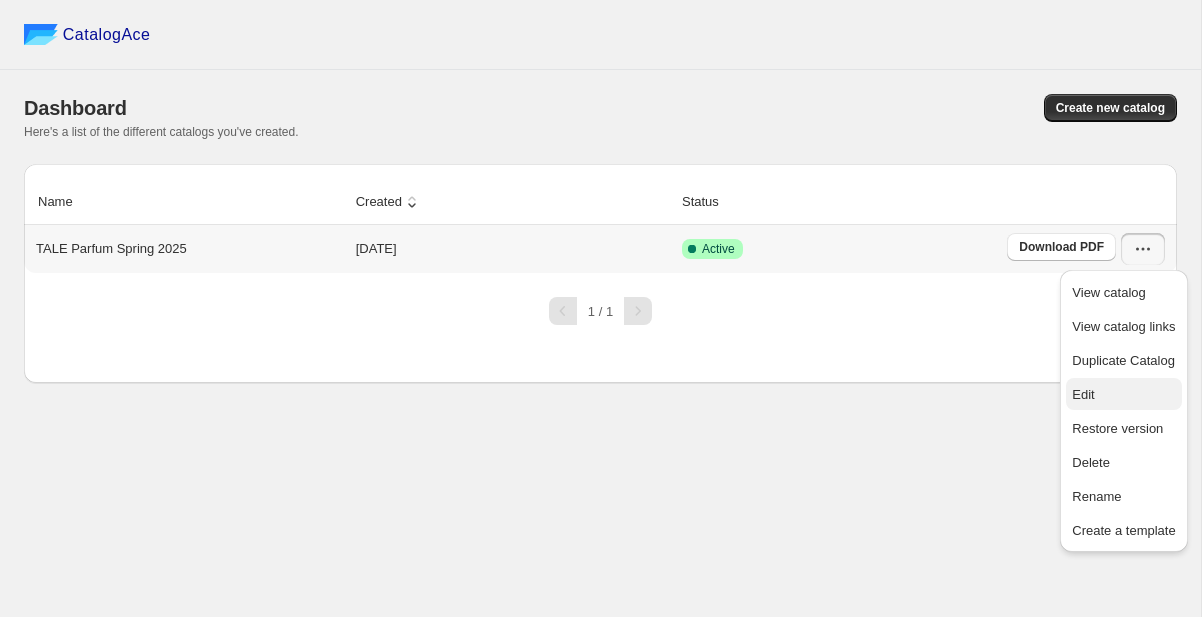 click on "Edit" at bounding box center [1123, 395] 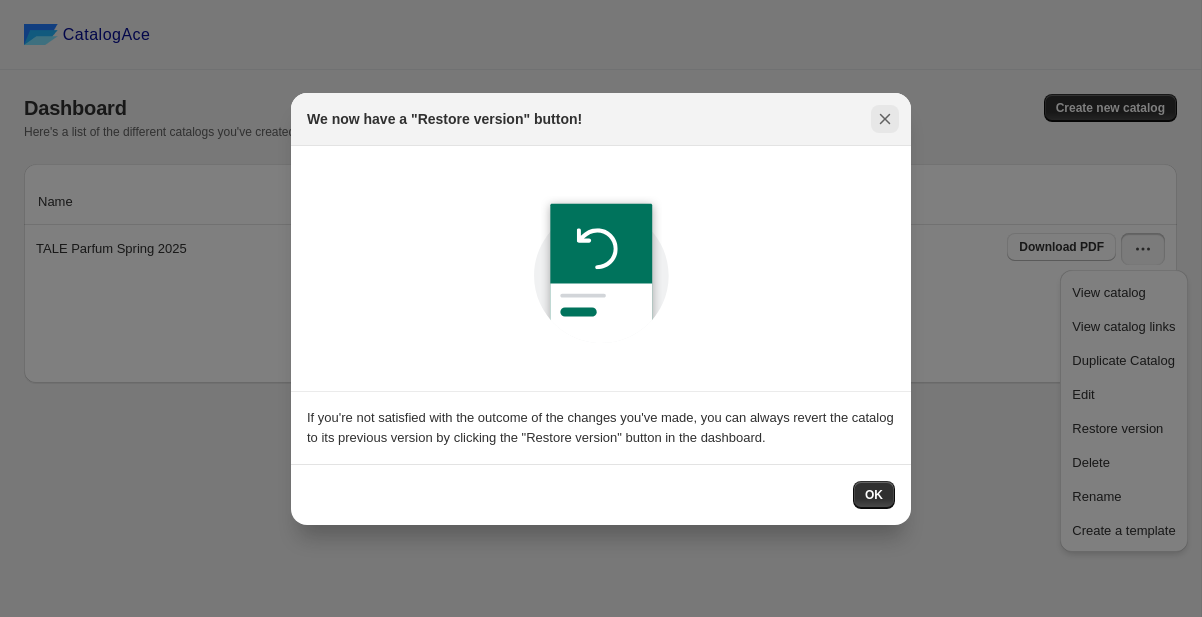 click 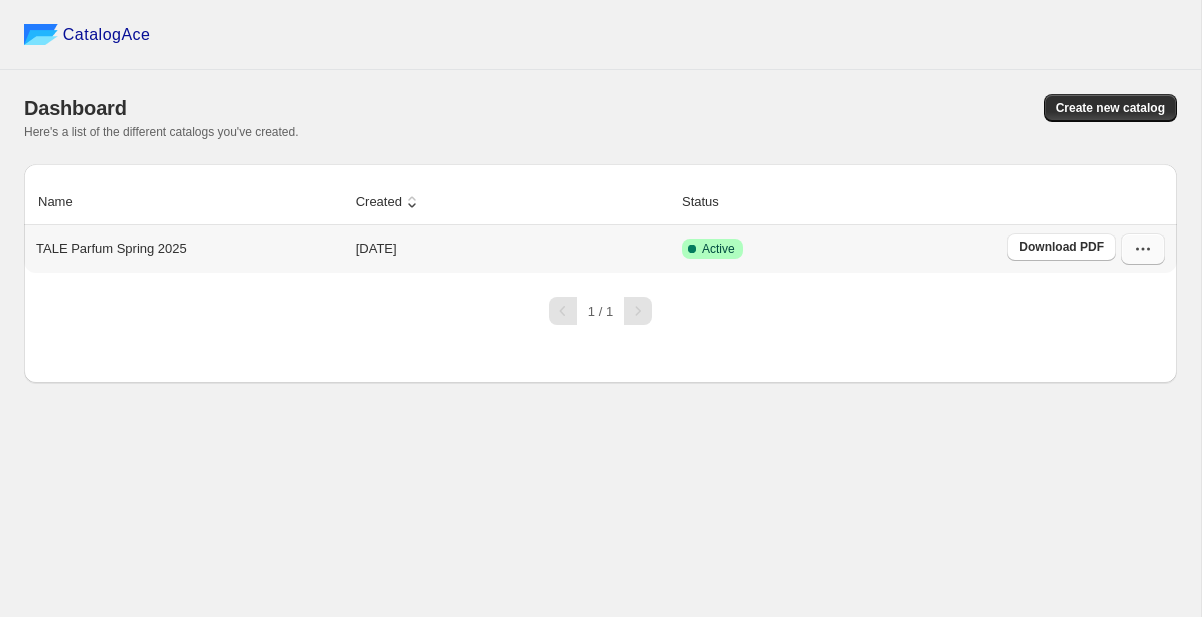 click 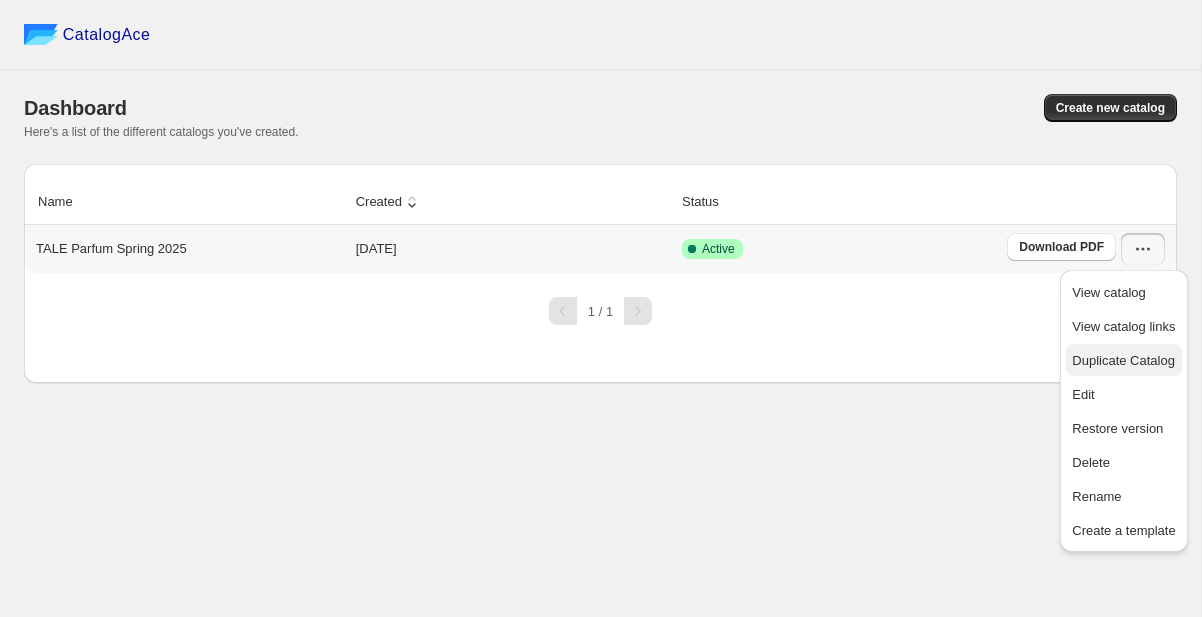 click on "Duplicate Catalog" at bounding box center [1123, 360] 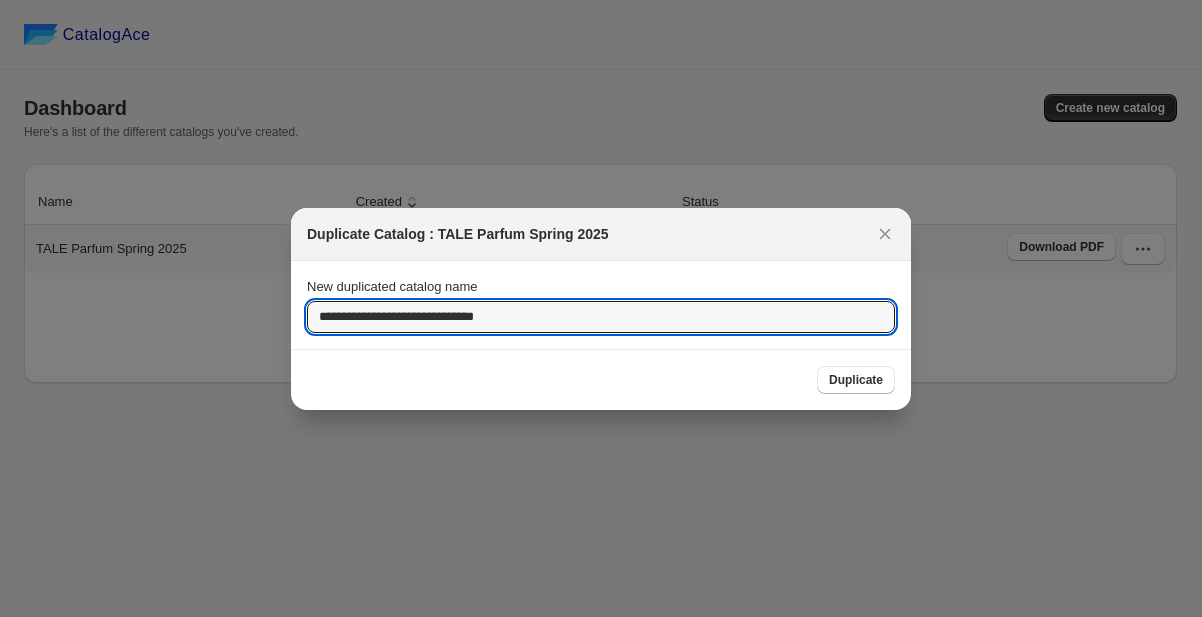 drag, startPoint x: 369, startPoint y: 320, endPoint x: 291, endPoint y: 318, distance: 78.025635 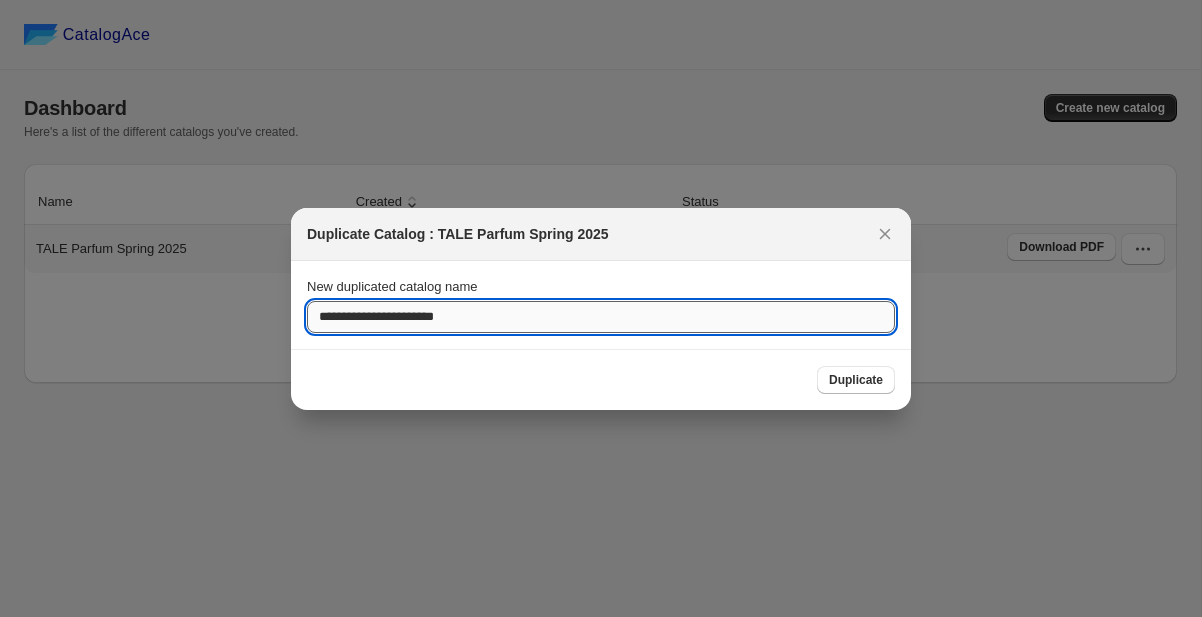 click on "**********" at bounding box center (601, 317) 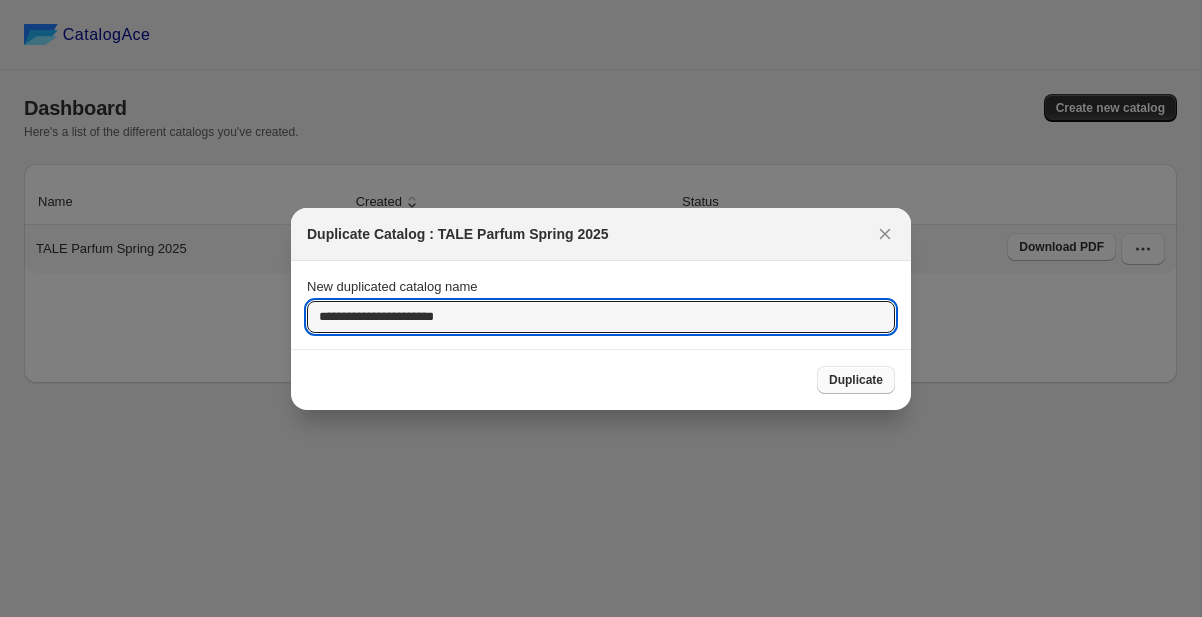 type on "**********" 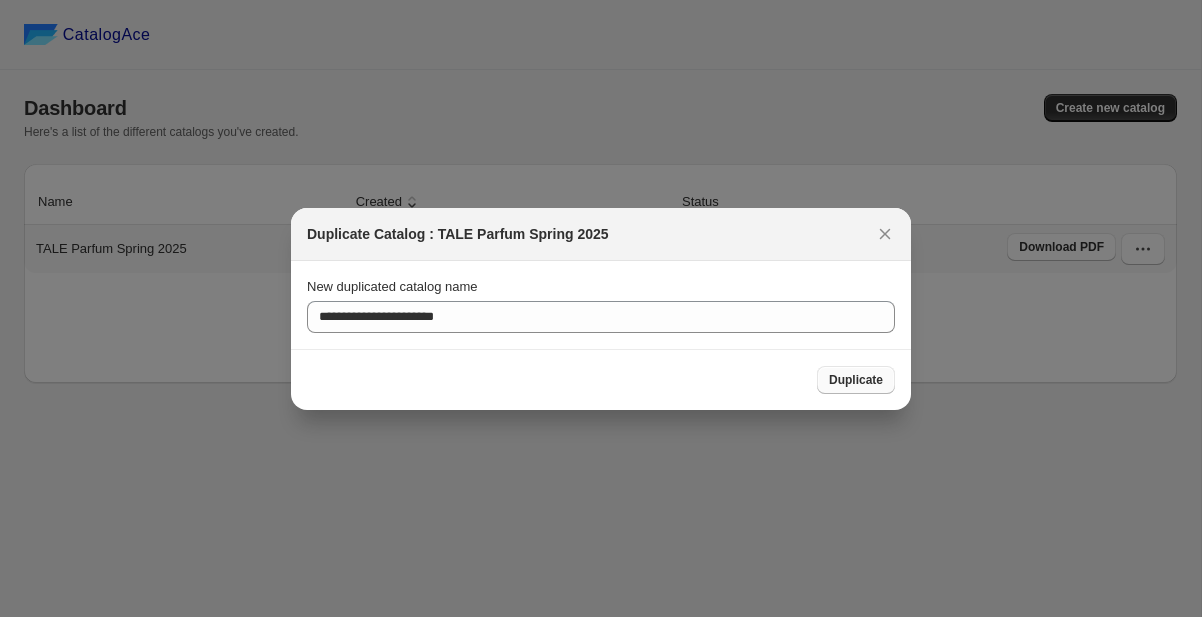 click on "Duplicate" at bounding box center [856, 380] 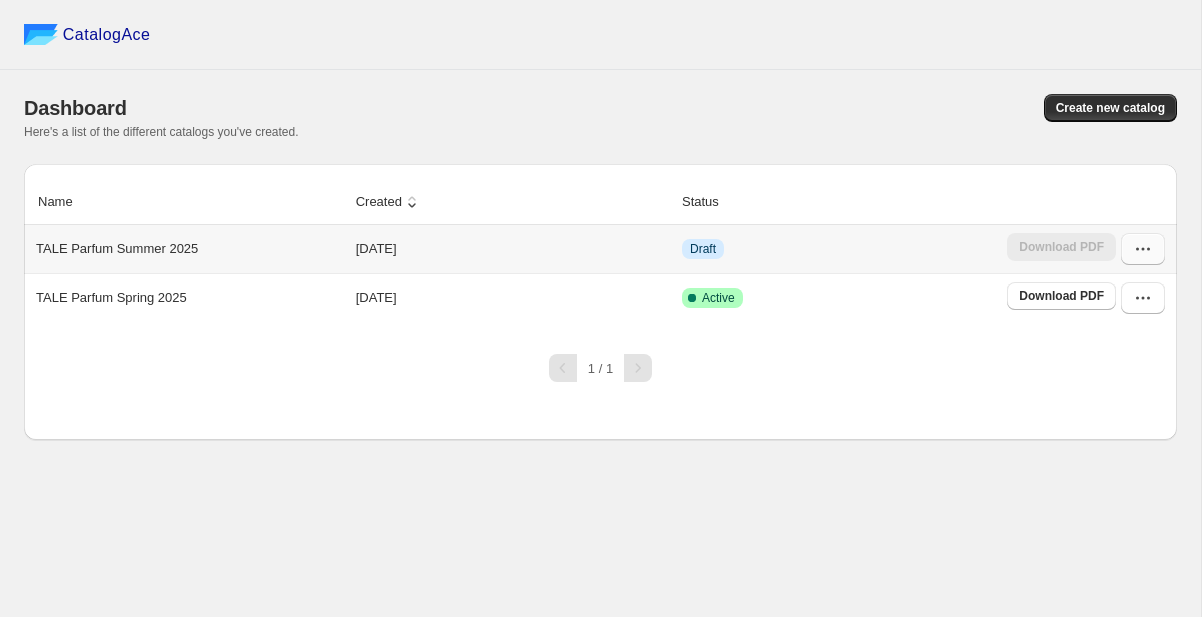 click 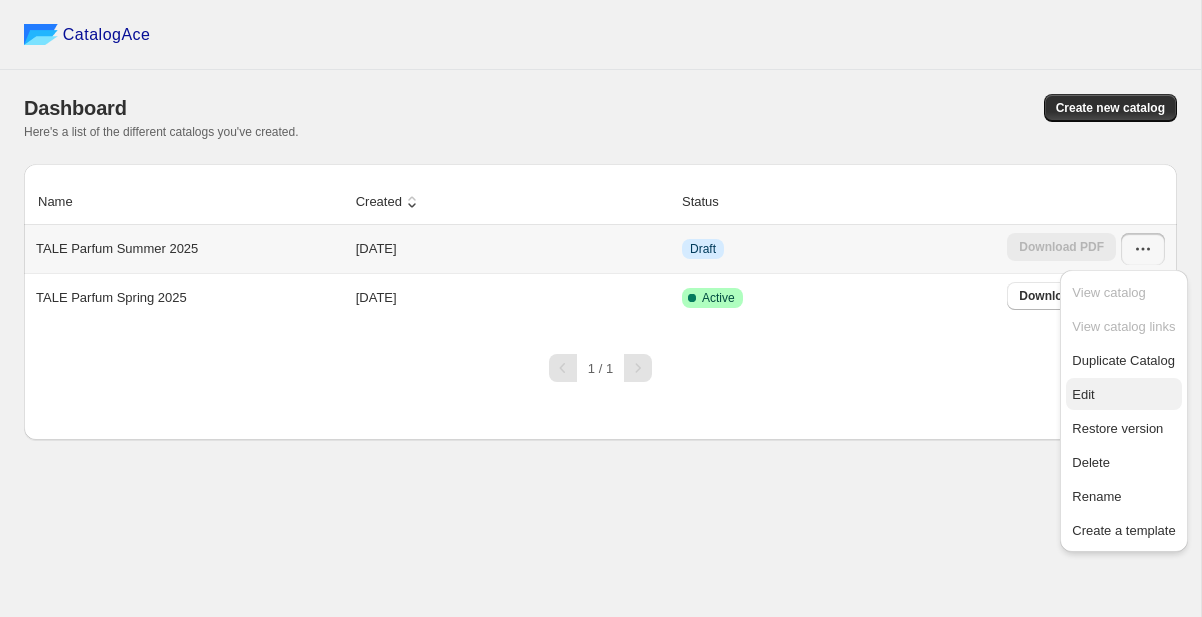 click on "Edit" at bounding box center (1083, 394) 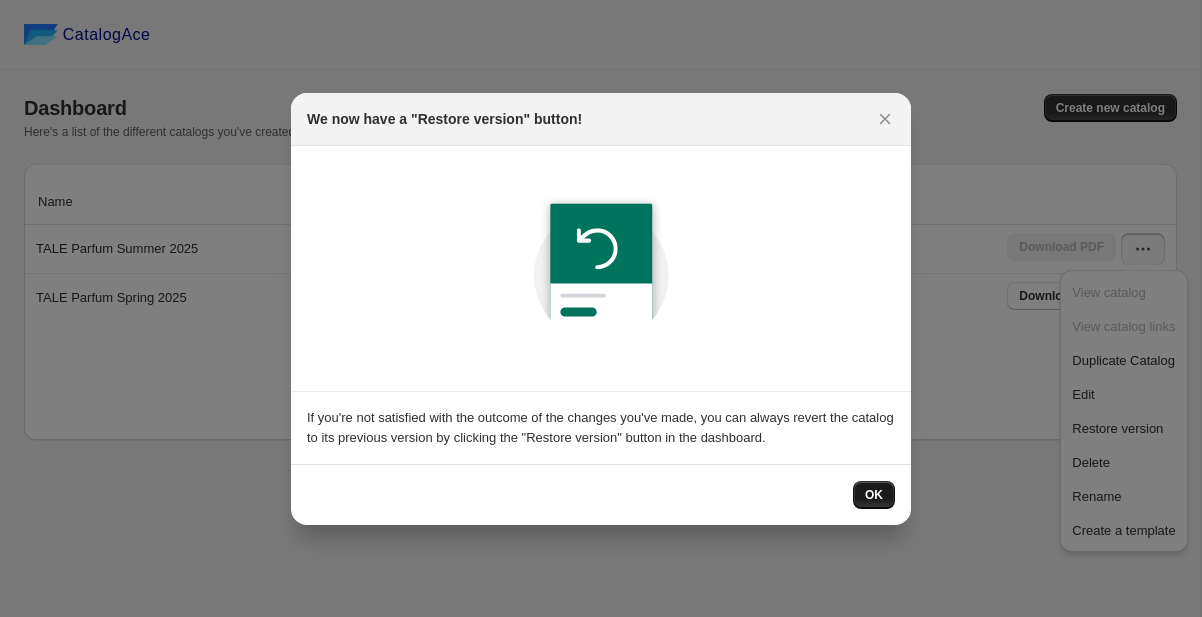 click on "OK" at bounding box center [874, 495] 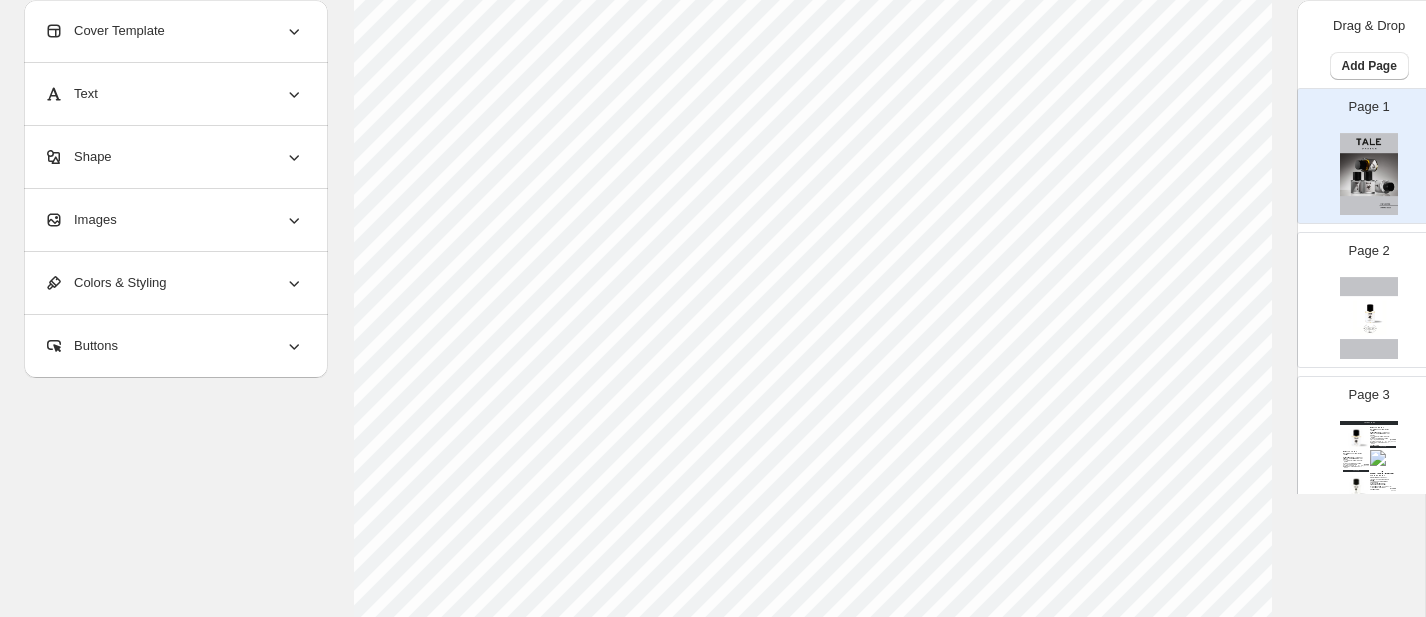 scroll, scrollTop: 765, scrollLeft: 0, axis: vertical 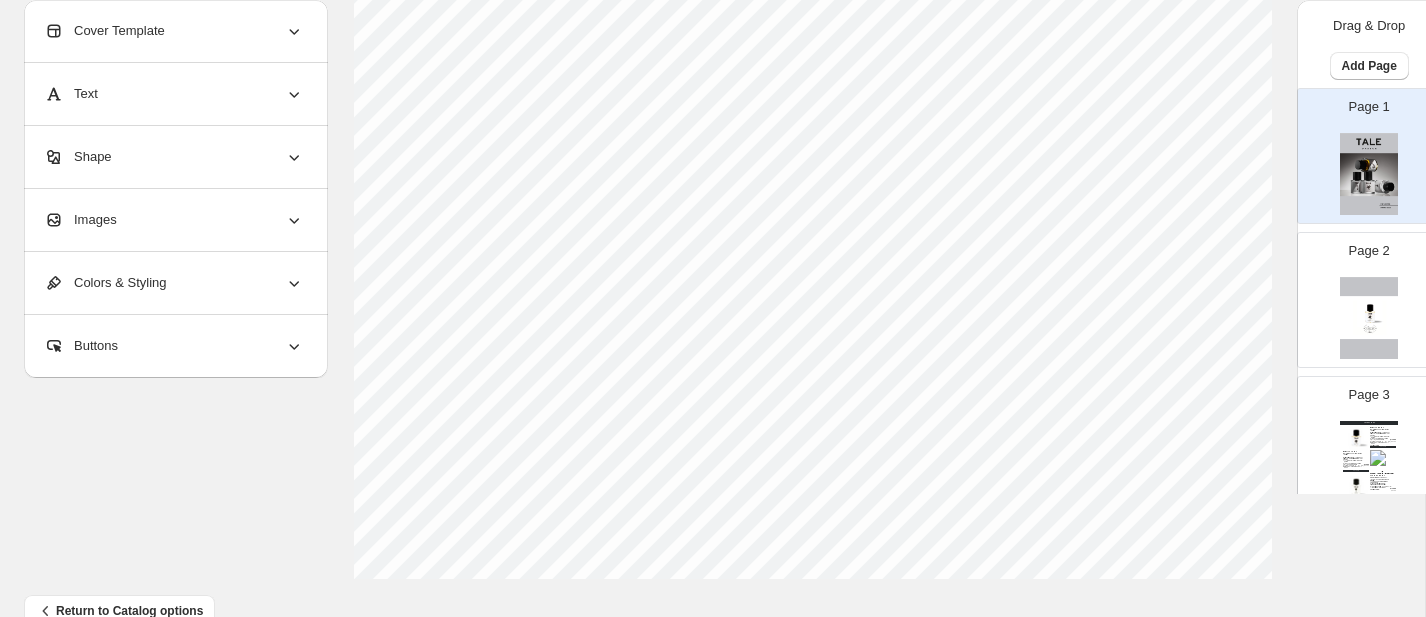 select on "*******" 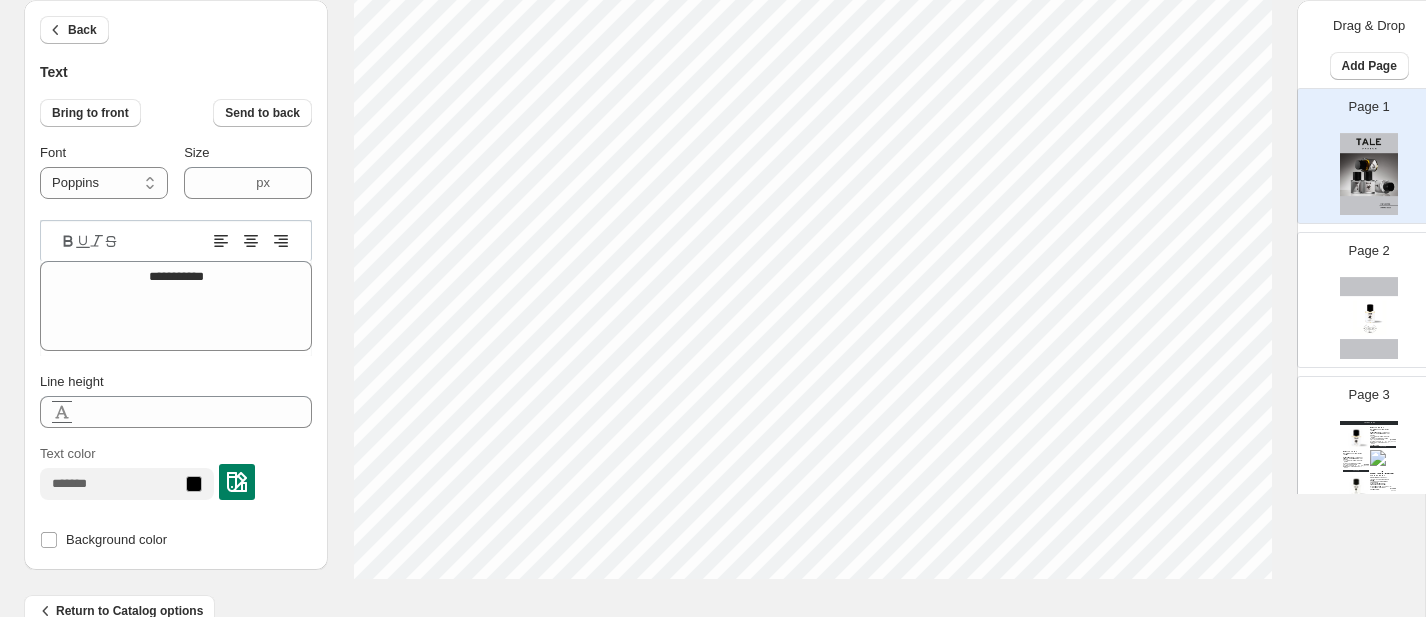 scroll, scrollTop: 0, scrollLeft: 1, axis: horizontal 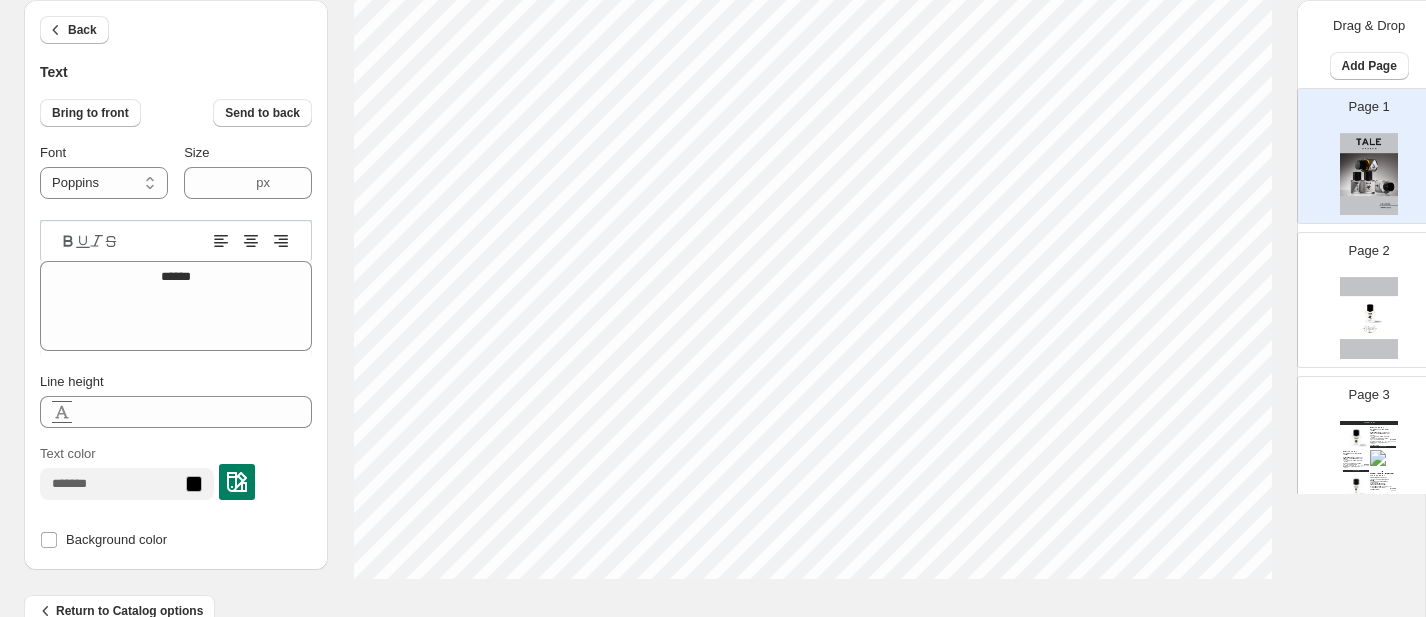 type on "*******" 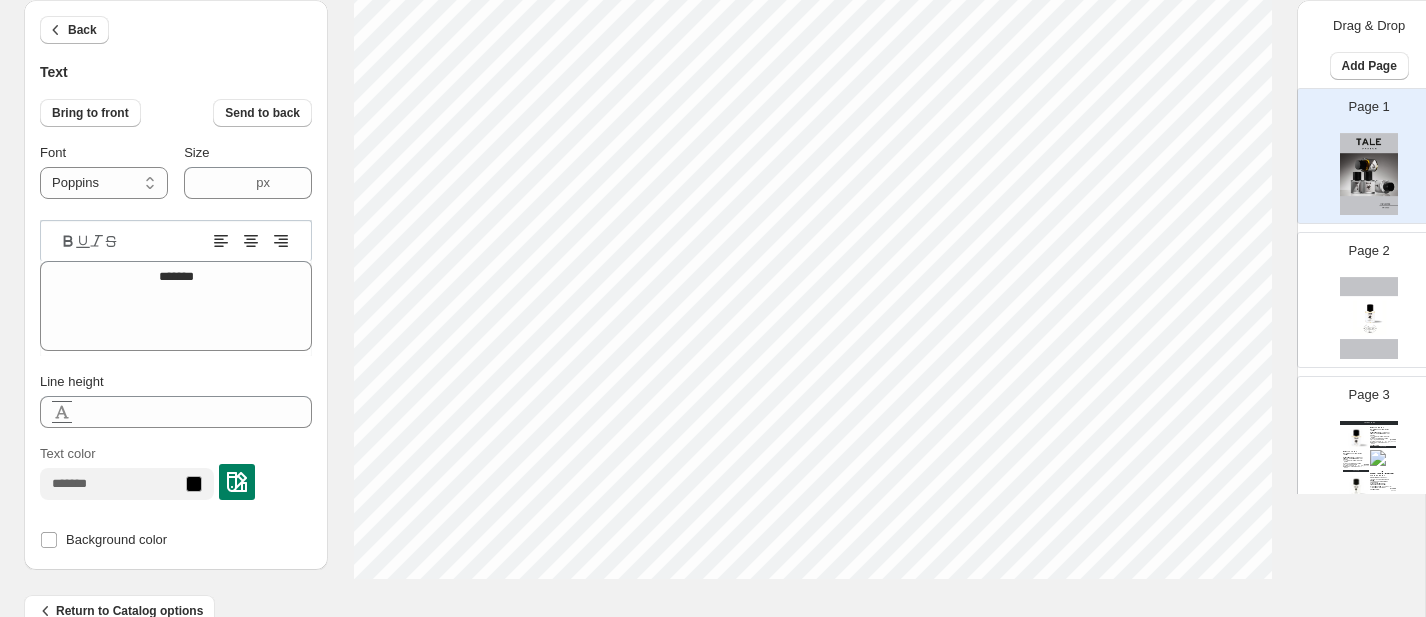 type on "********" 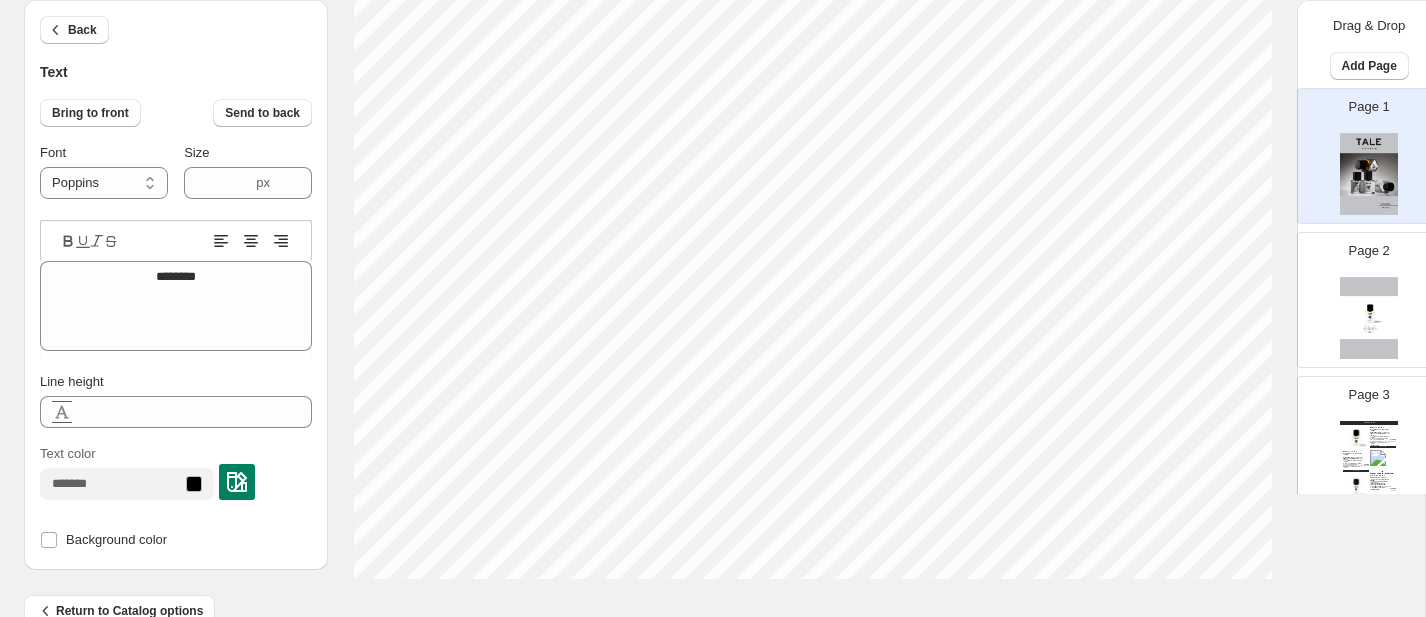 type on "*********" 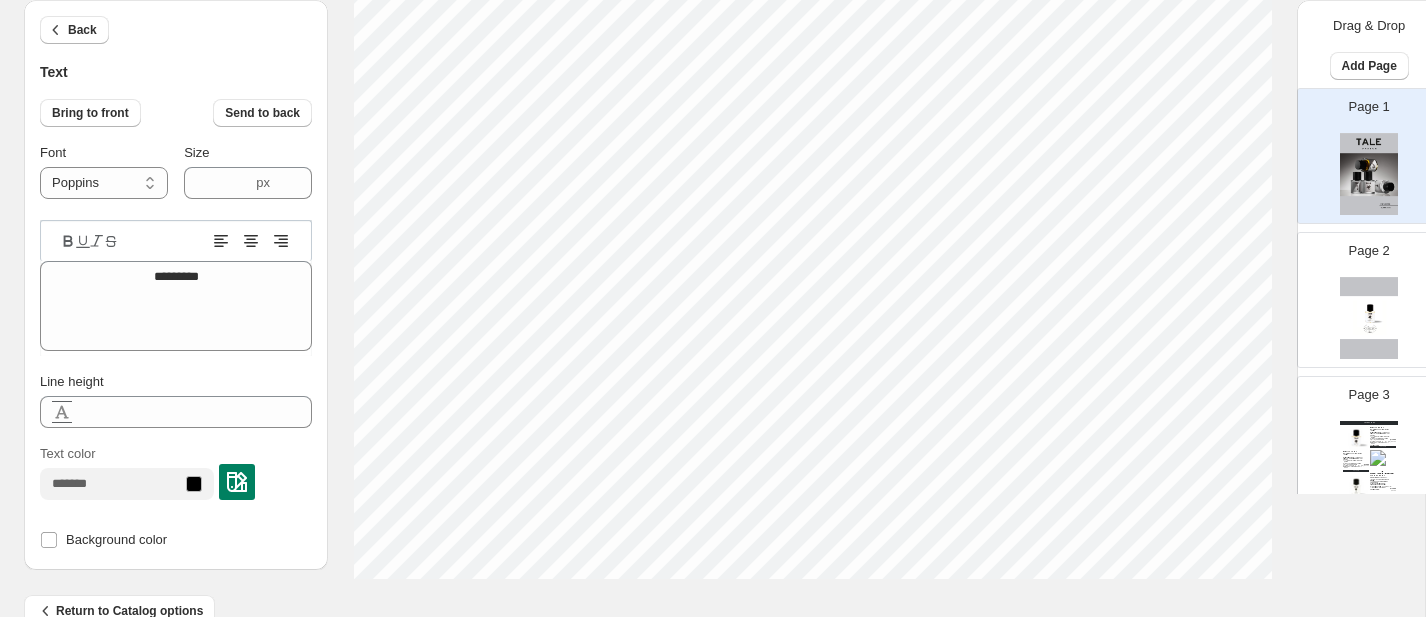 type on "**********" 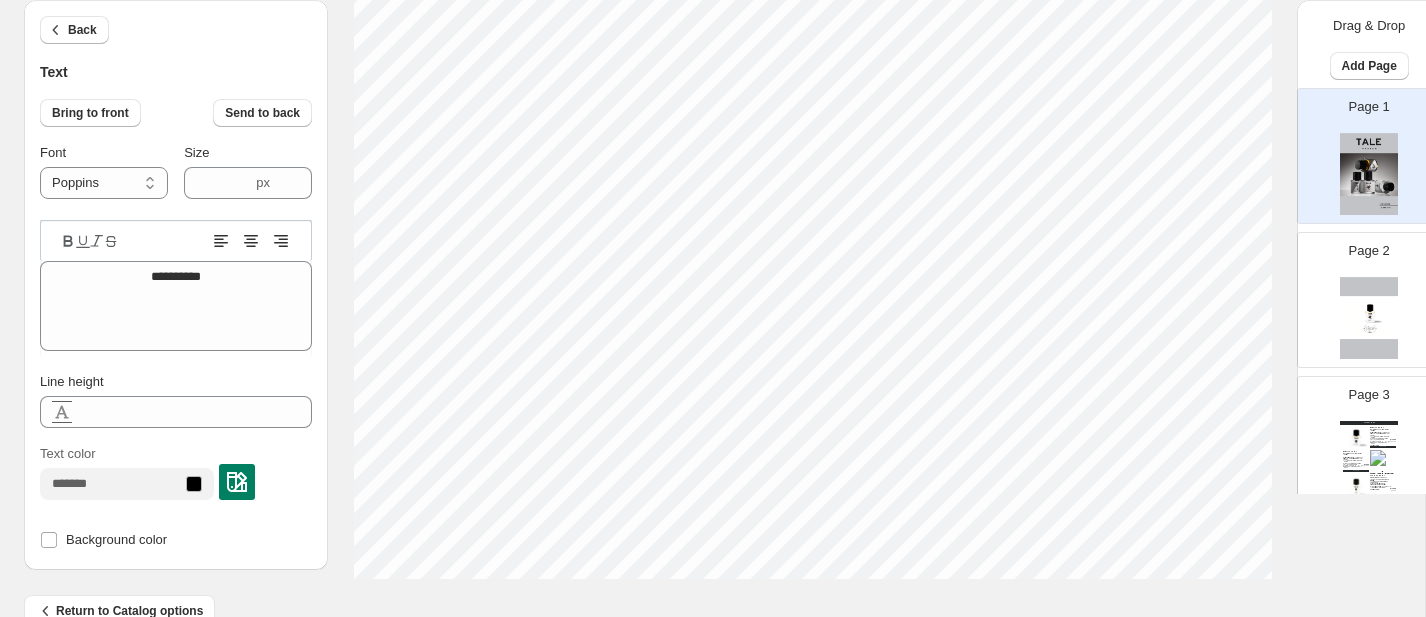 type on "**********" 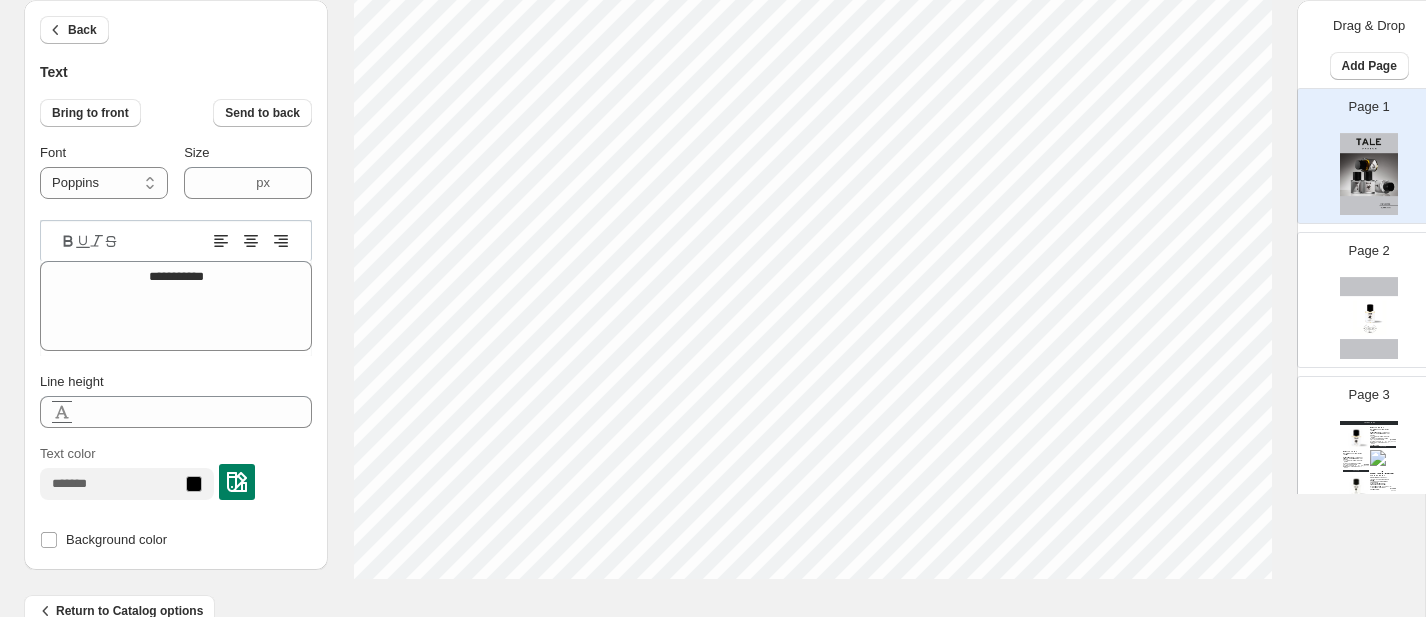 scroll, scrollTop: 0, scrollLeft: 2, axis: horizontal 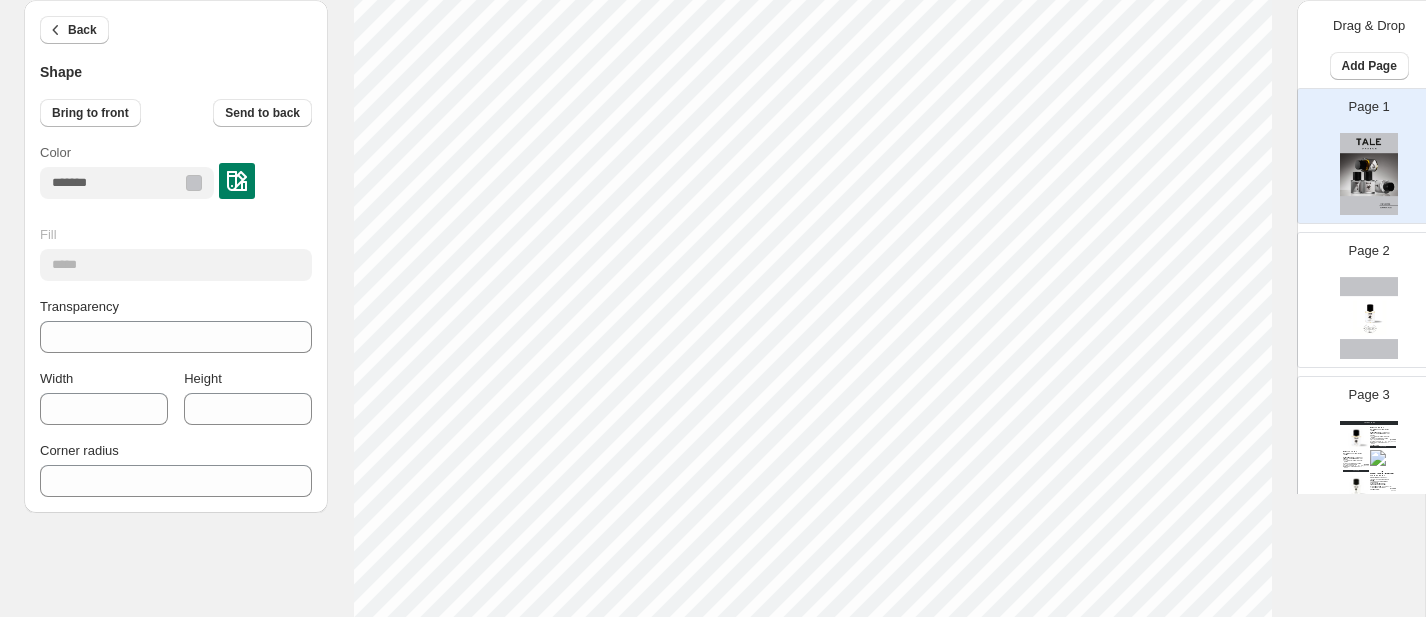 click at bounding box center (1369, 318) 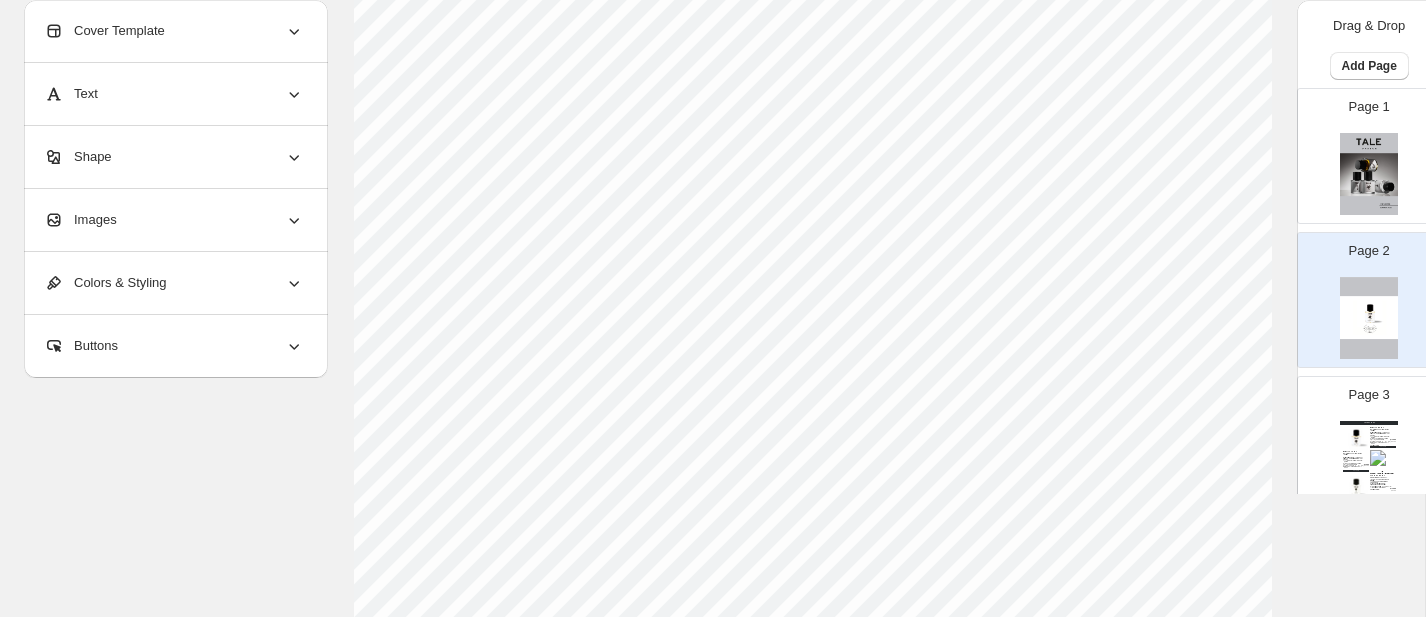 click at bounding box center (1369, 174) 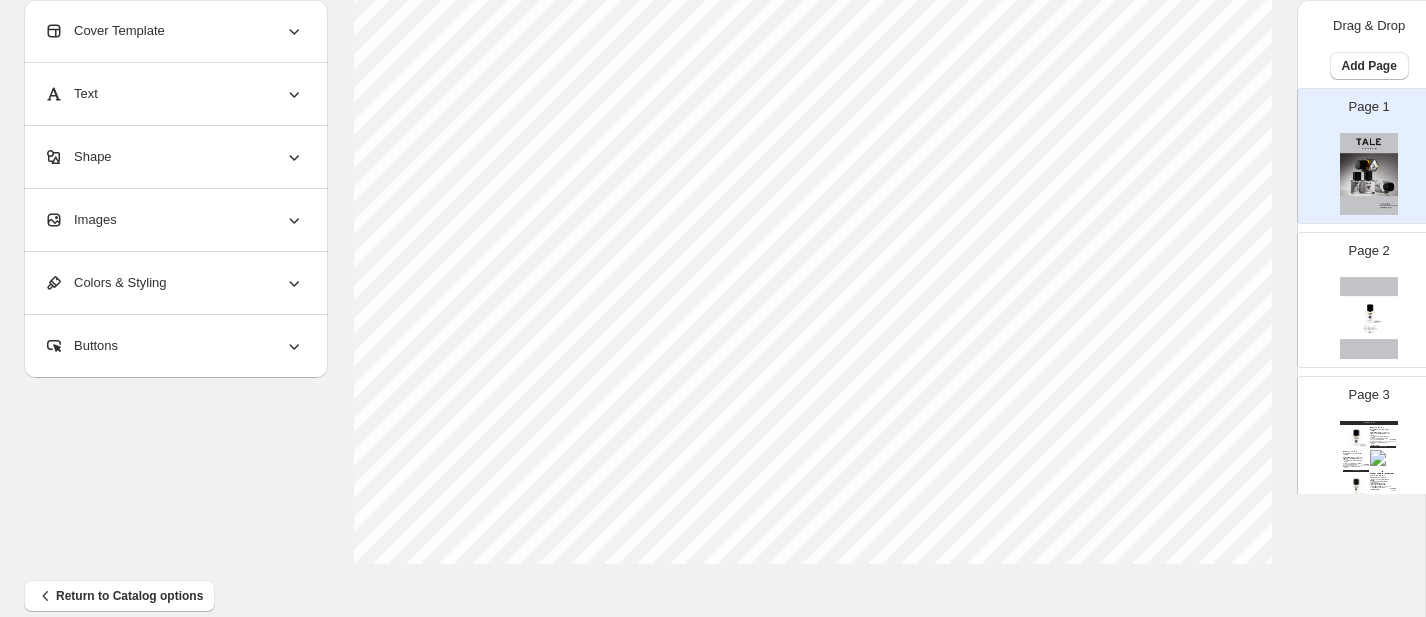 scroll, scrollTop: 808, scrollLeft: 0, axis: vertical 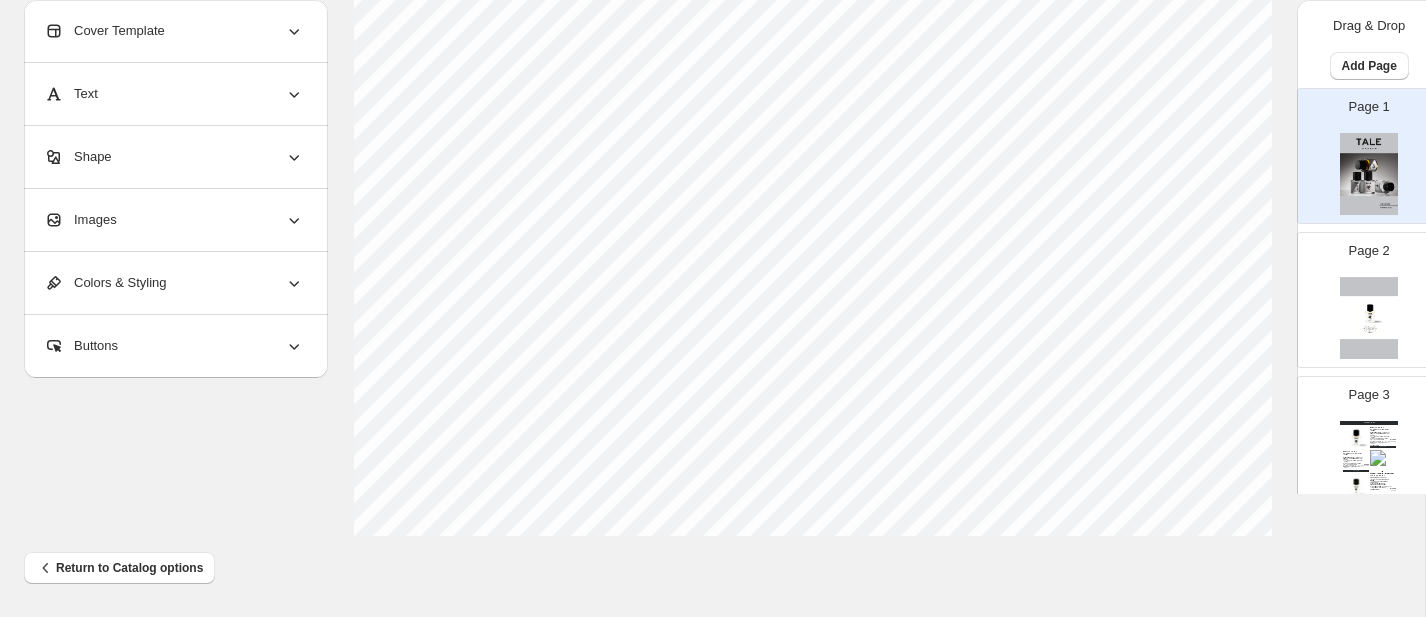 select on "*******" 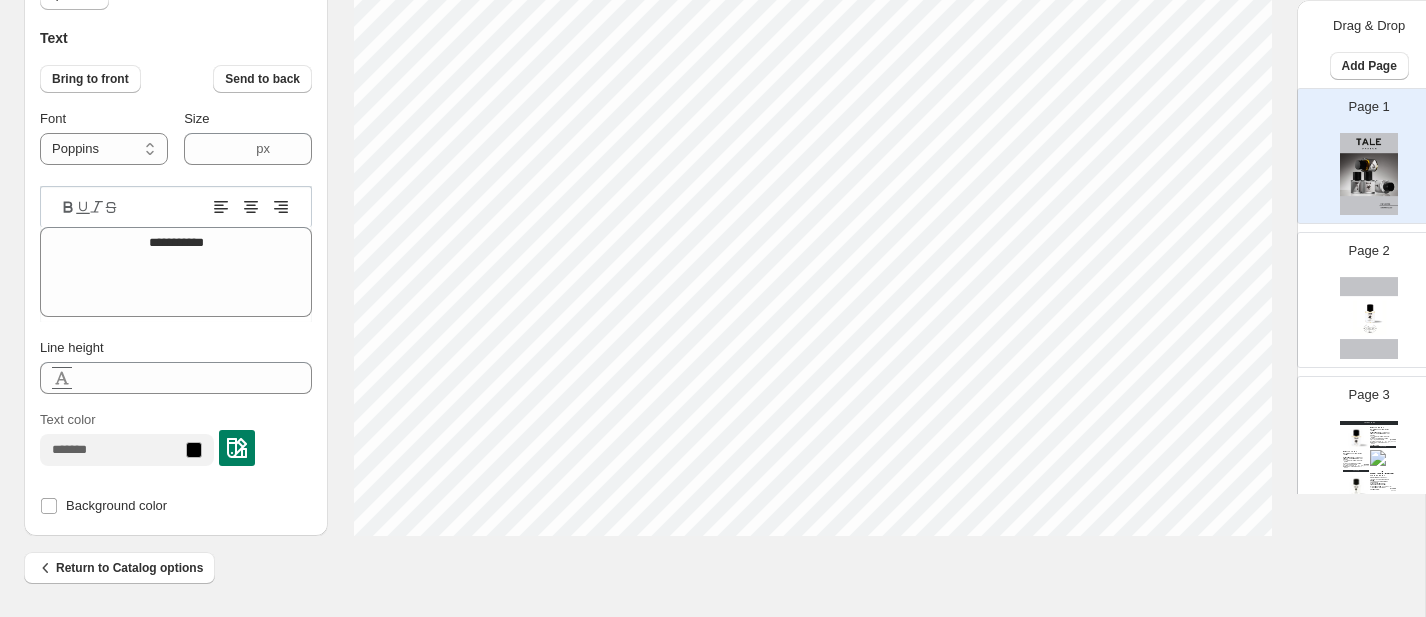 click at bounding box center [1369, 318] 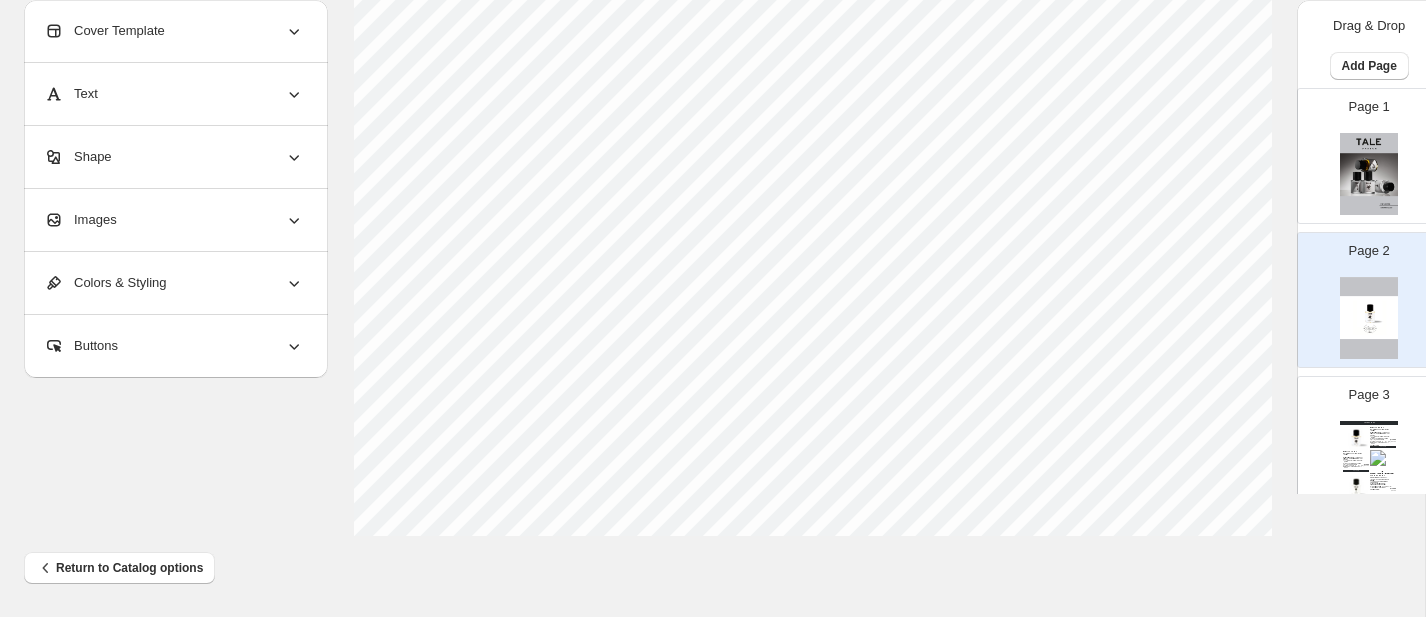 click at bounding box center [1356, 438] 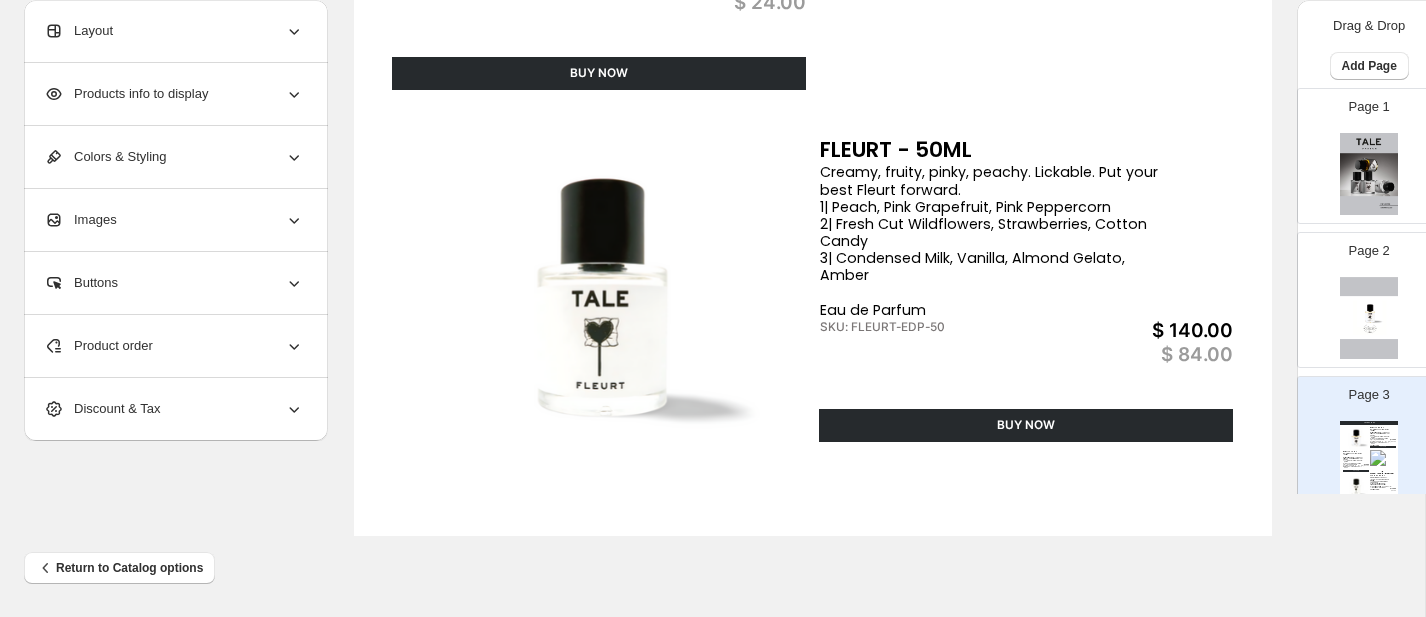 click at bounding box center [1369, 318] 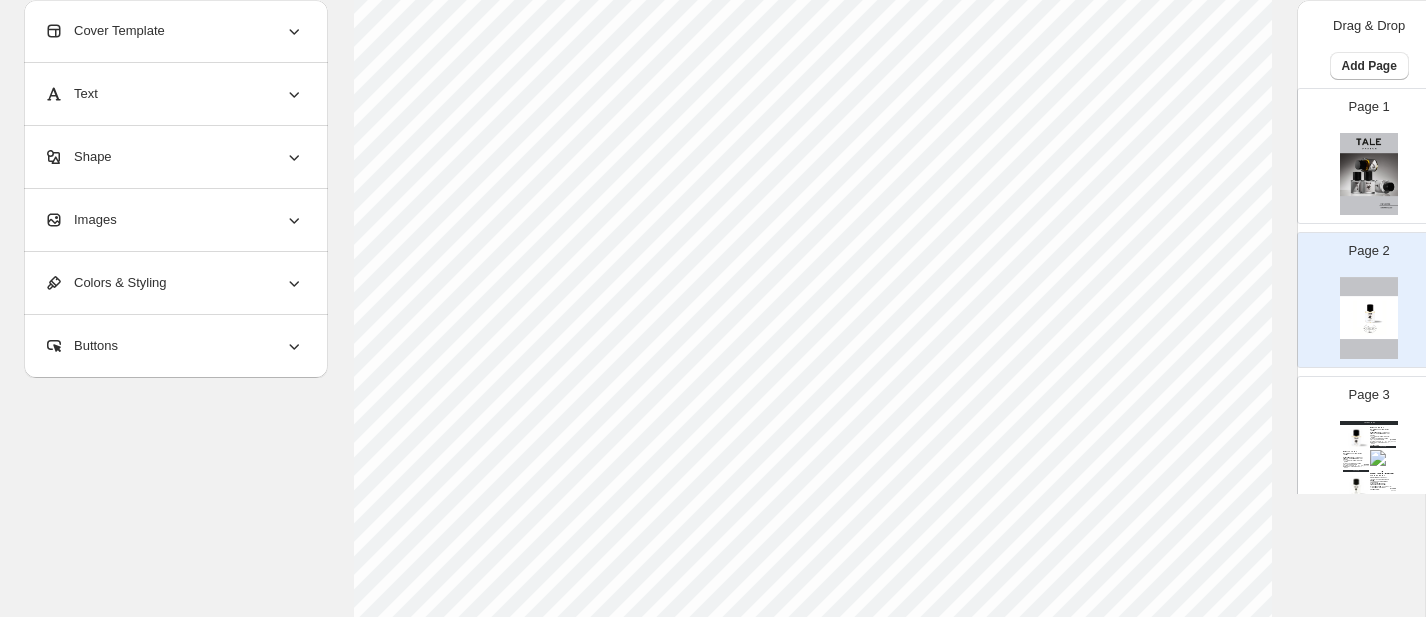 scroll, scrollTop: 556, scrollLeft: 0, axis: vertical 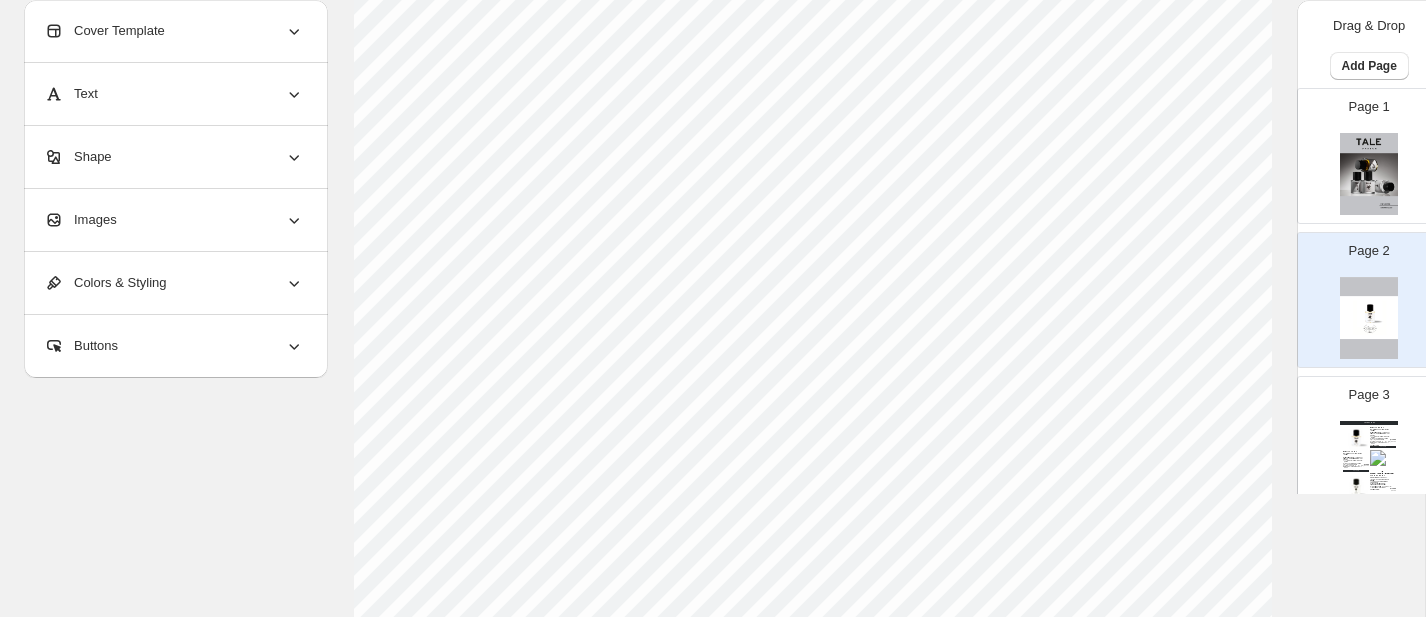 click on "$ 24.00" at bounding box center (1364, 466) 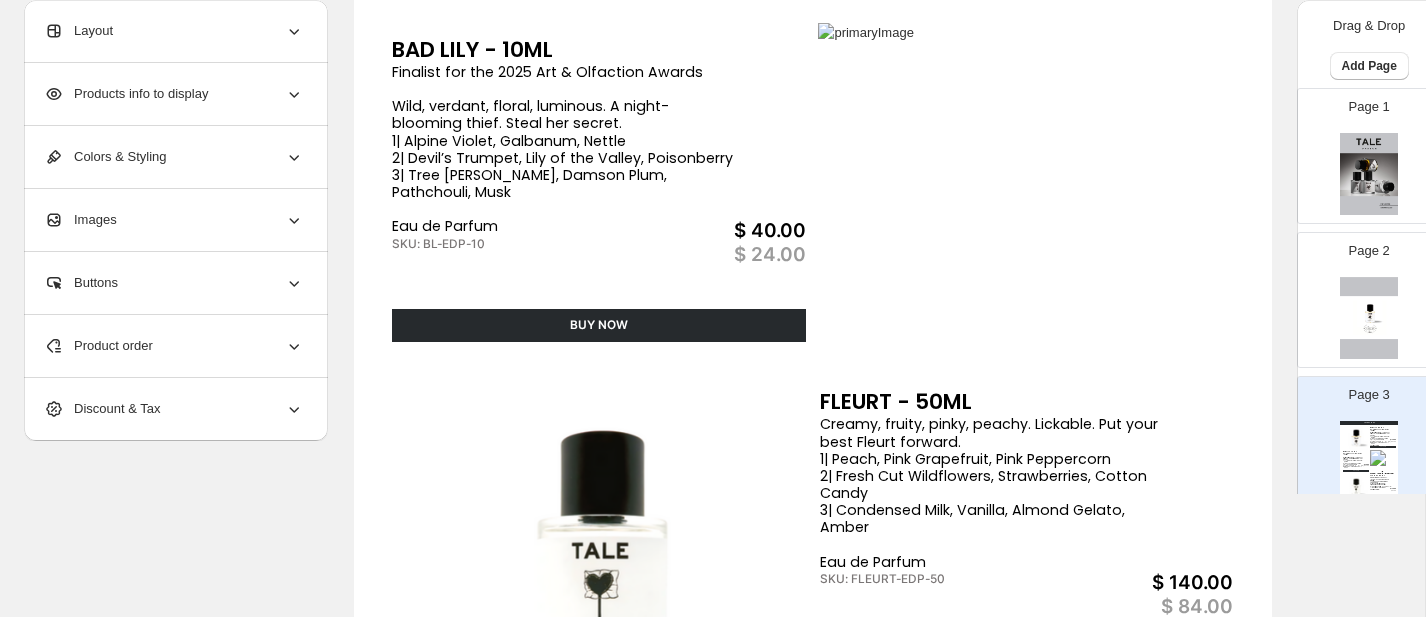 click at bounding box center [1369, 318] 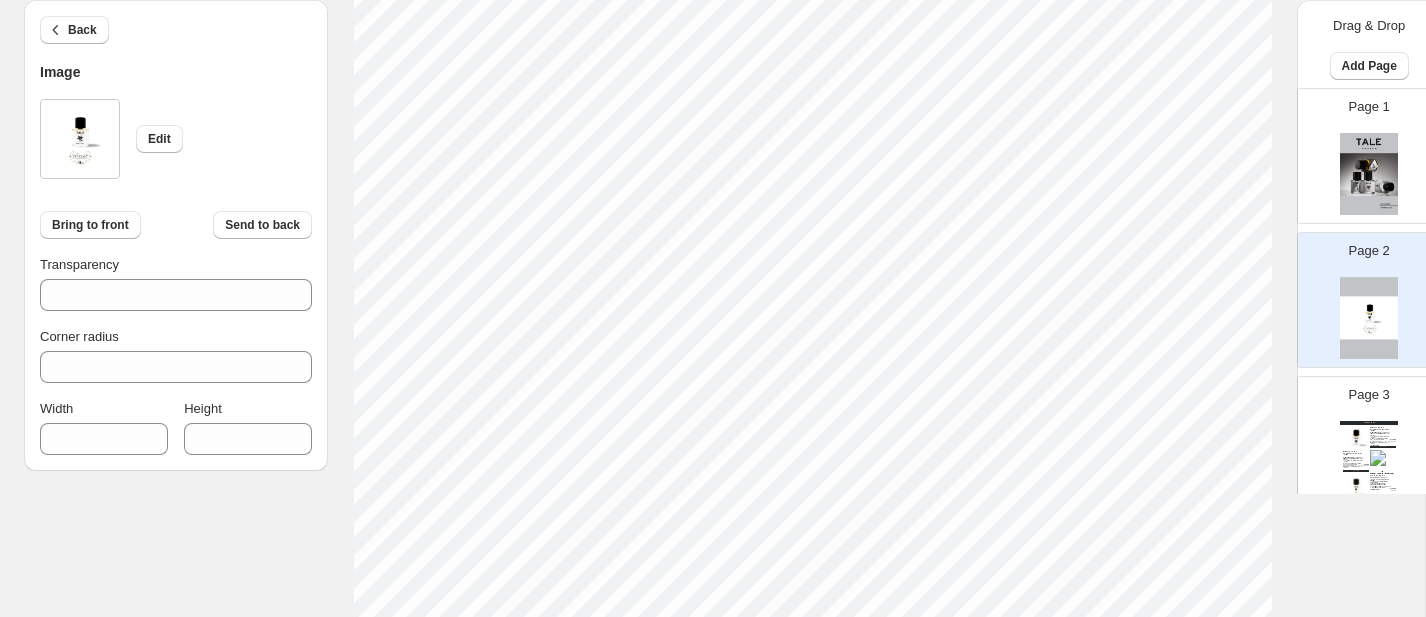 scroll, scrollTop: 212, scrollLeft: 0, axis: vertical 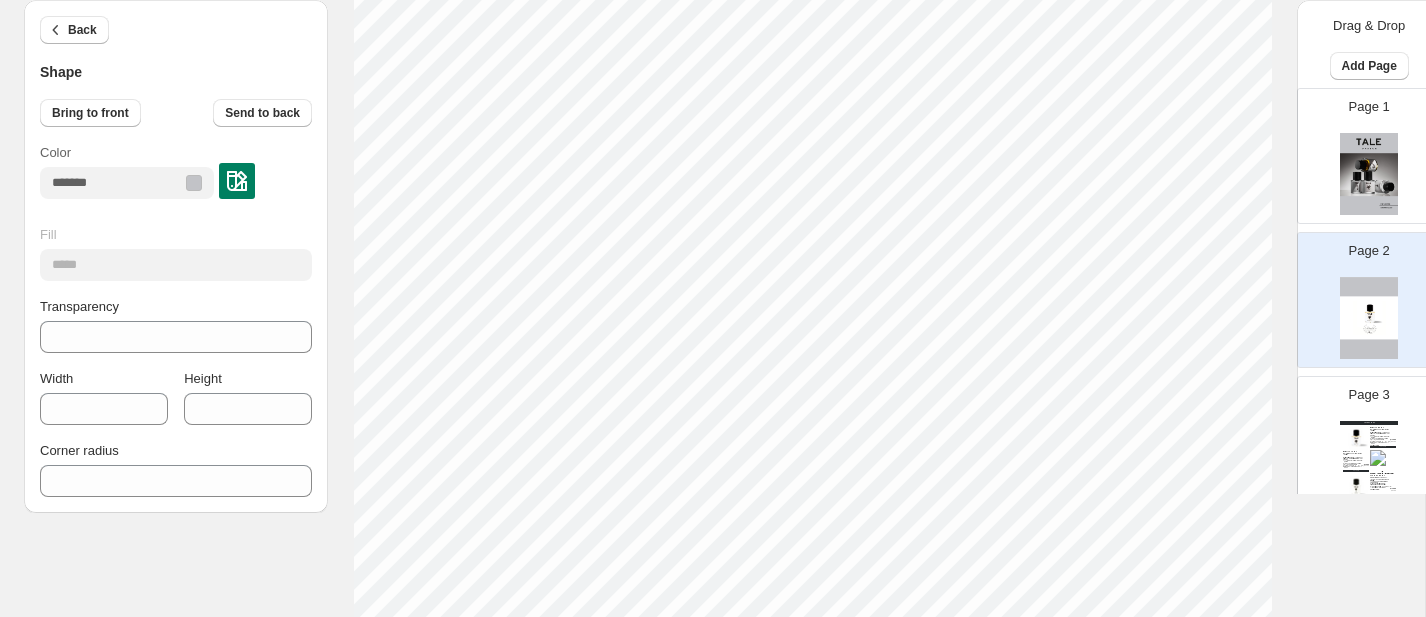 click on "Page 3 FRAGRANCE BAD LILY - 50ML Finalist for the 2025 Art & Olfaction Awards
Wild, verdant, floral, luminous. A night-blooming thief. Steal her secret.
1| Alpine Violet, Galbanum, Nettle
2| Devil’s Trumpet, Lily of the Valley, Poisonberry
3| Tree [PERSON_NAME], Damson Plum, Pathchouli, Musk
Eau de Parfum
SKU:  BL-EDP-50 $ 140.00 $ 84.00 BUY NOW BAD LILY - 10ML Finalist for the 2025 Art & Olfaction Awards
Wild, verdant, floral, luminous. A night-blooming thief. Steal her secret.
1| Alpine Violet, Galbanum, Nettle
2| Devil’s Trumpet, Lily of the Valley, Poisonberry
3| Tree [PERSON_NAME], Damson Plum, Pathchouli, Musk
Eau de Parfum SKU:  BL-EDP-10 $ 40.00 $ 24.00 BUY NOW FLEURT - 50ML Creamy, fruity, pinky, peachy. Lickable. Put your best Fleurt forward.
1| Peach, Pink Grapefruit, Pink Peppercorn
2| Fresh Cut Wildflowers, Strawberries, Cotton Candy
3| Condensed Milk, Vanilla, Almond Gelato, Amber
Eau de Parfum SKU:  FLEURT-EDP-50 $ 140.00 $ 84.00 BUY NOW" at bounding box center [1361, 436] 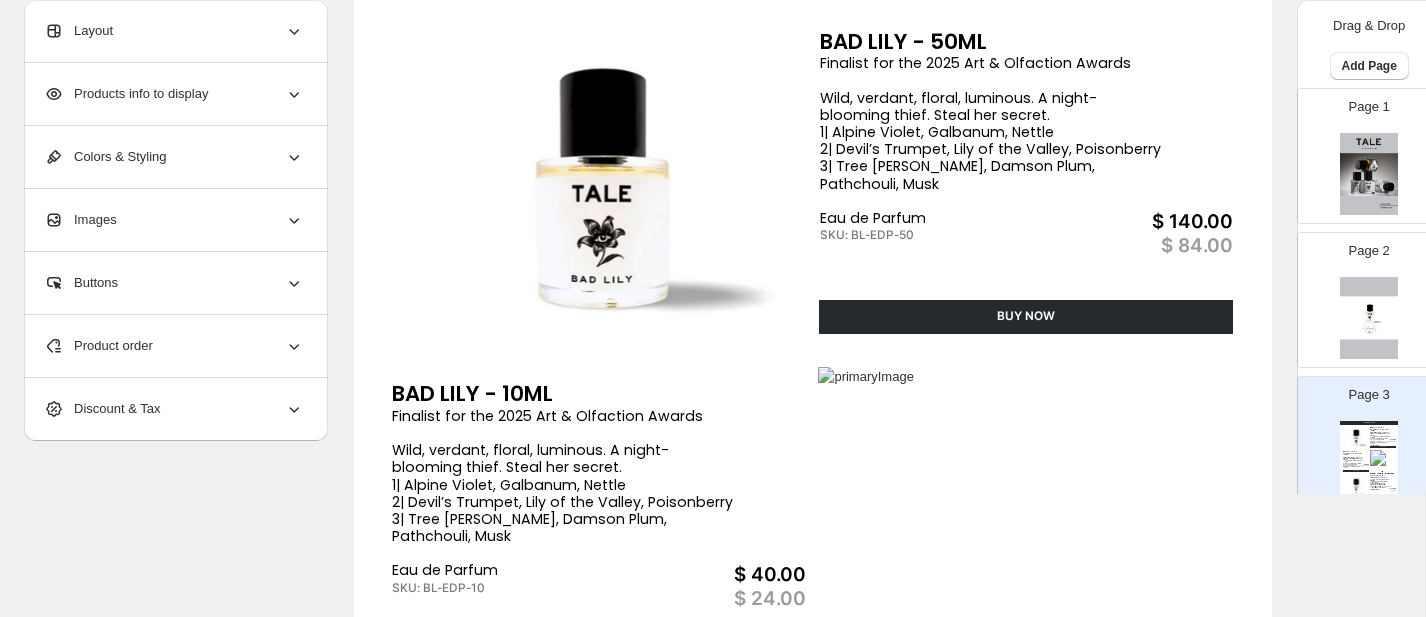 click on "Product order" at bounding box center [174, 346] 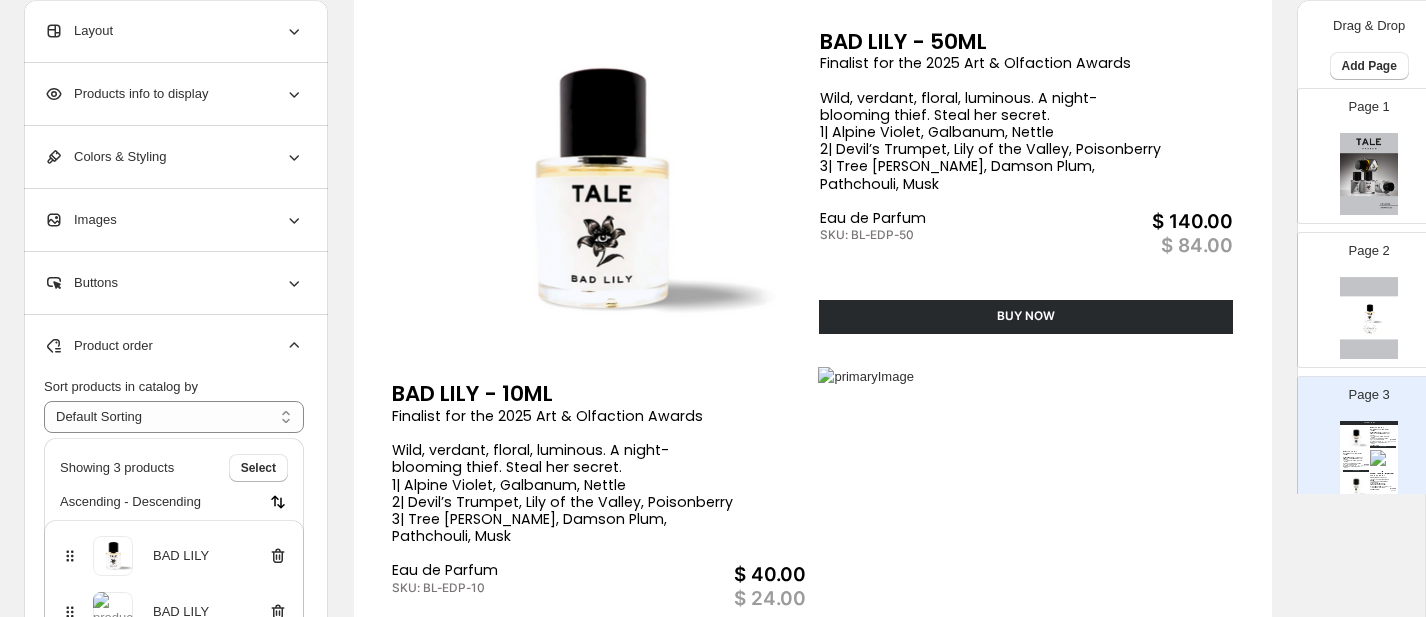 click on "Product order" at bounding box center (174, 346) 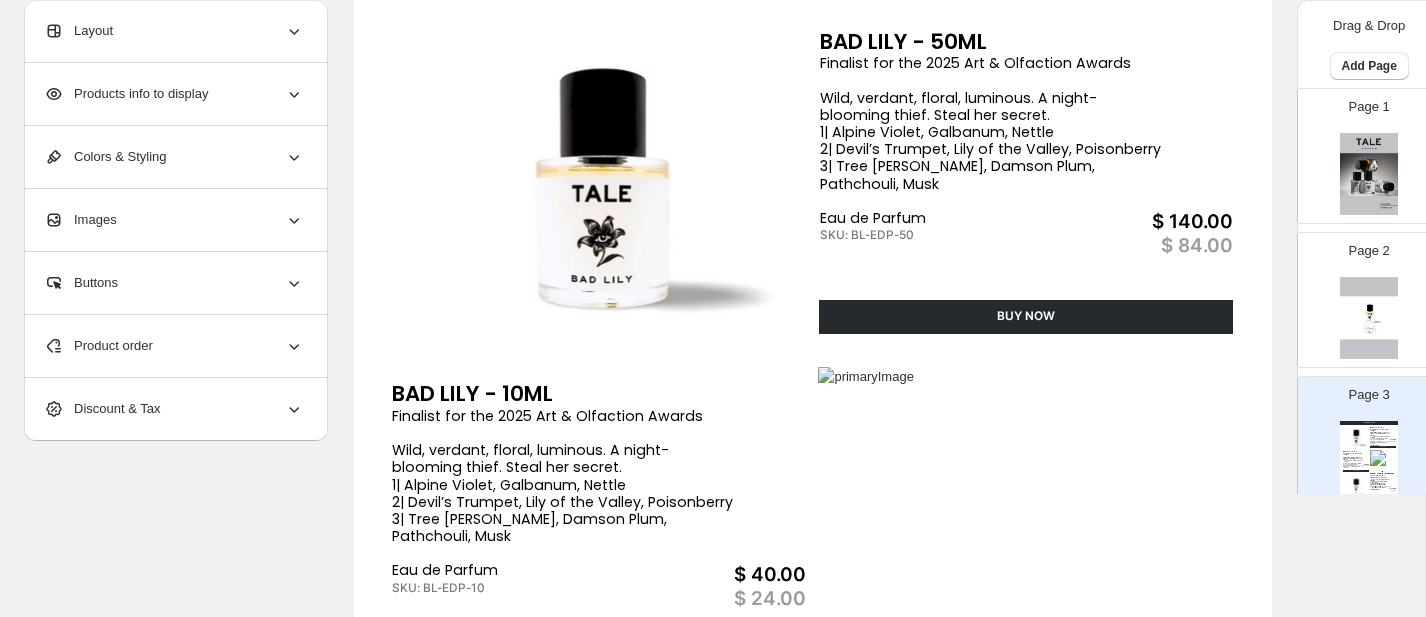 click on "Products info to display" at bounding box center [174, 94] 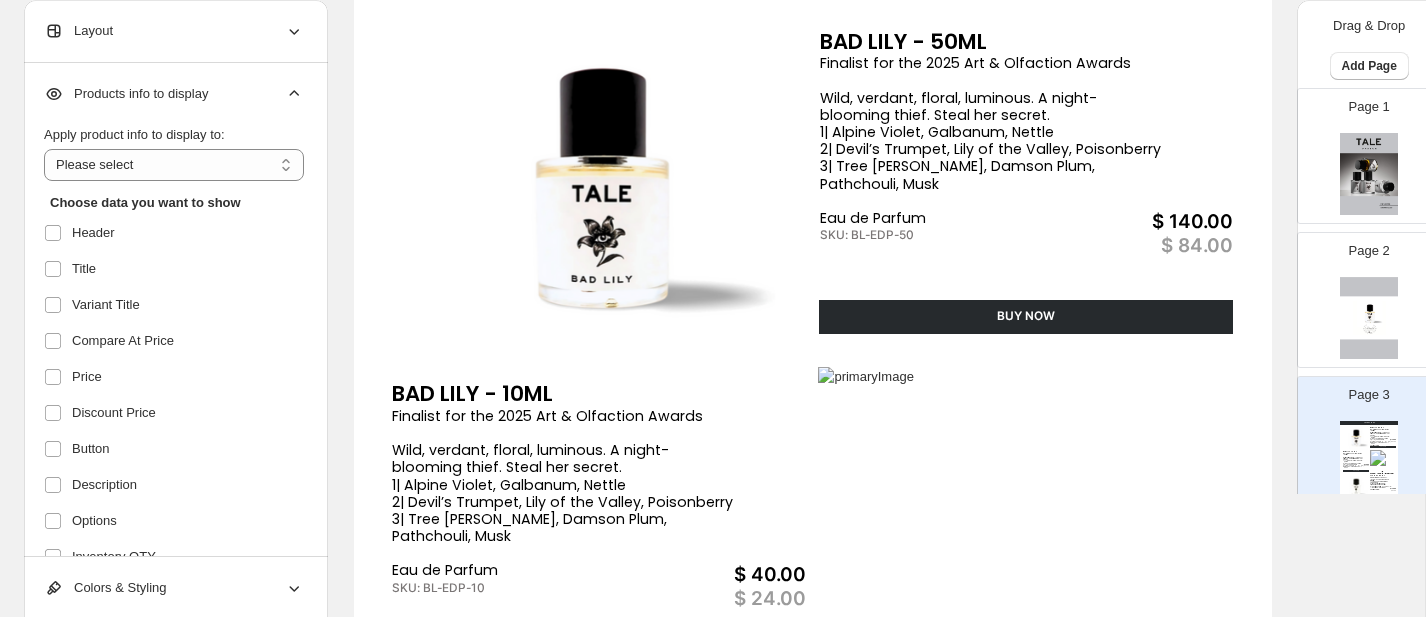 click on "Products info to display" at bounding box center [174, 94] 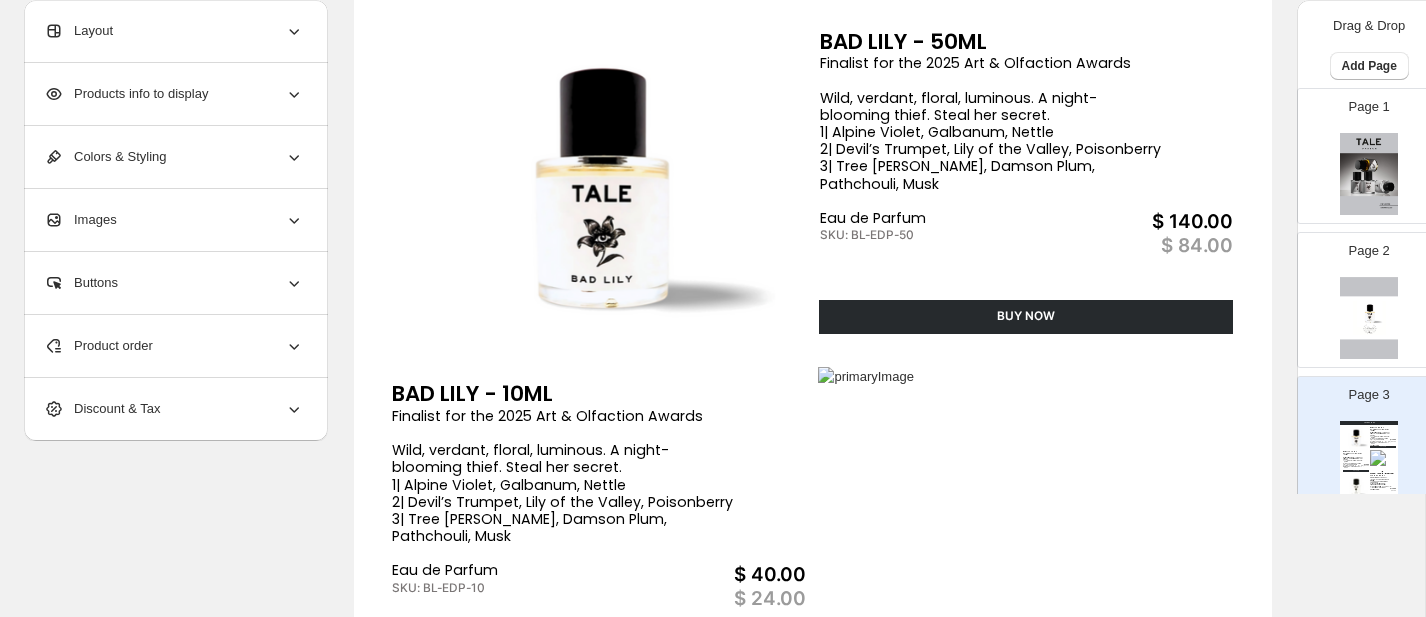 click 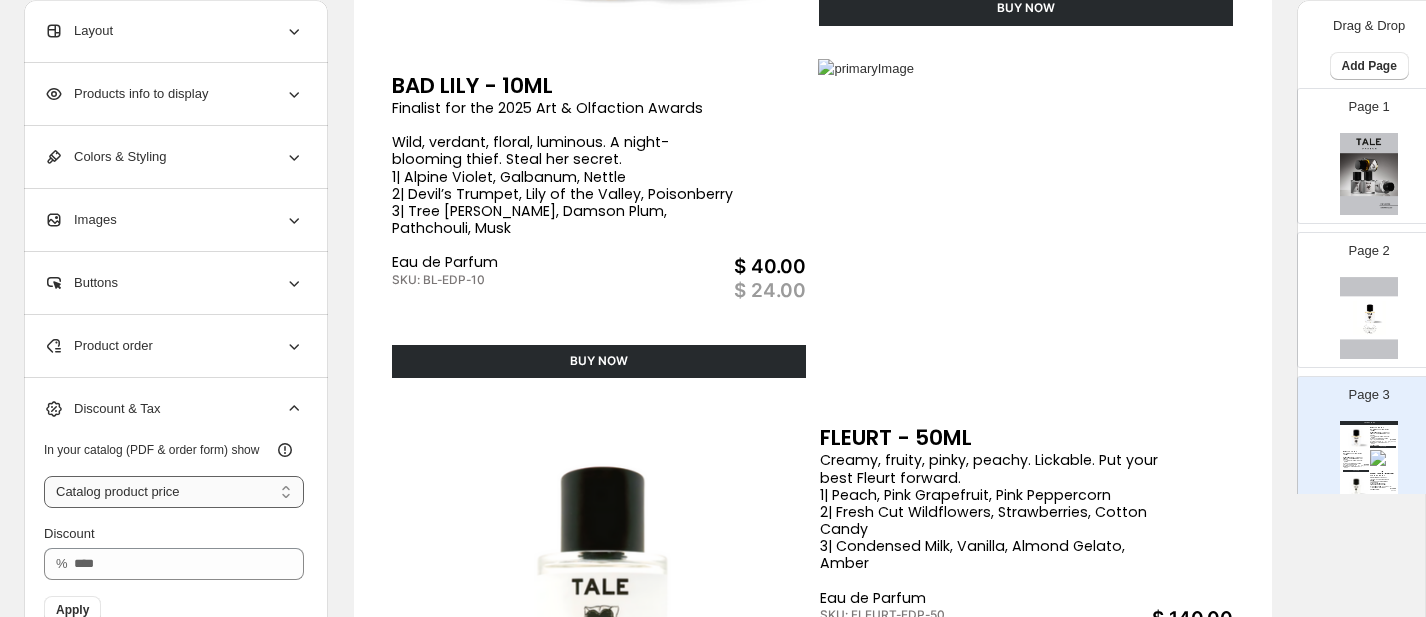 scroll, scrollTop: 609, scrollLeft: 0, axis: vertical 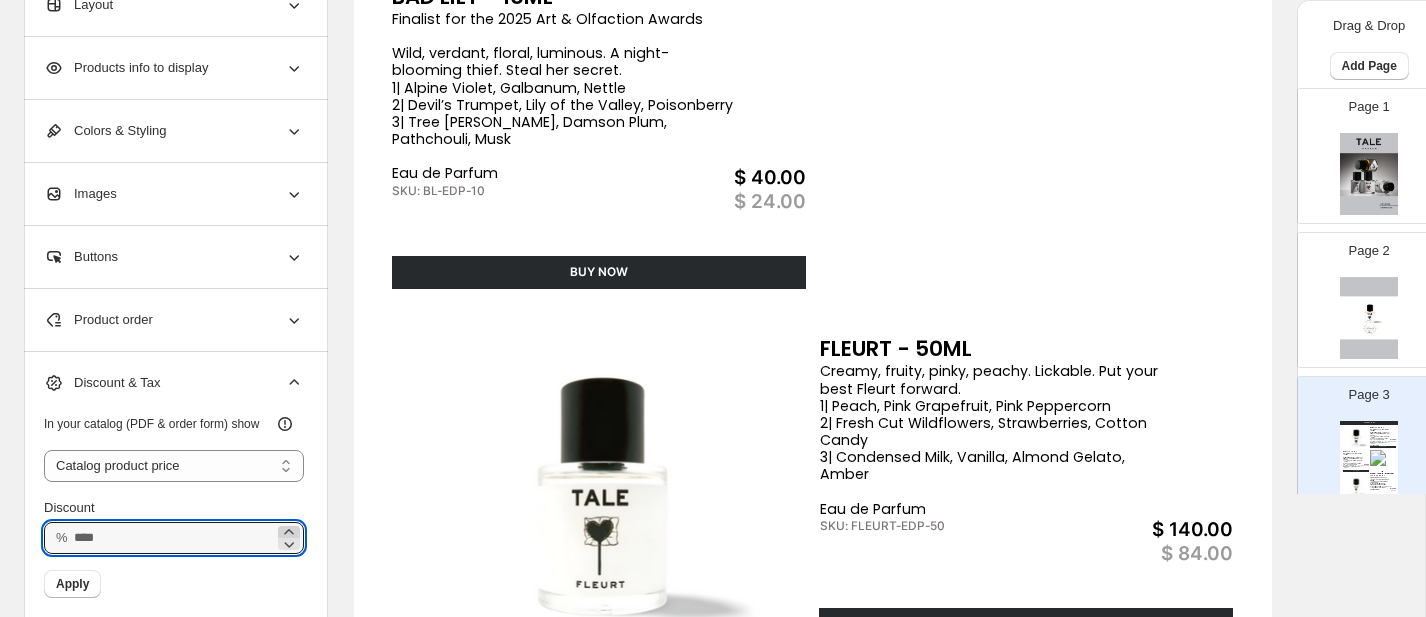 click 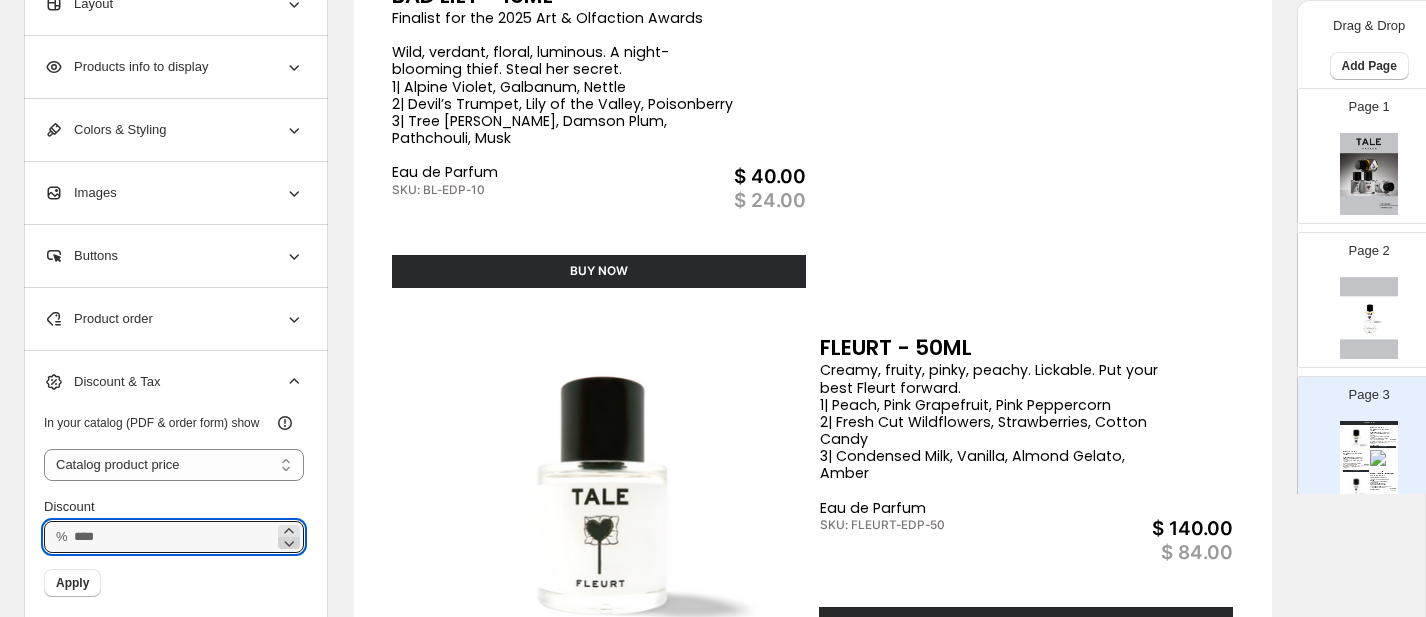 click 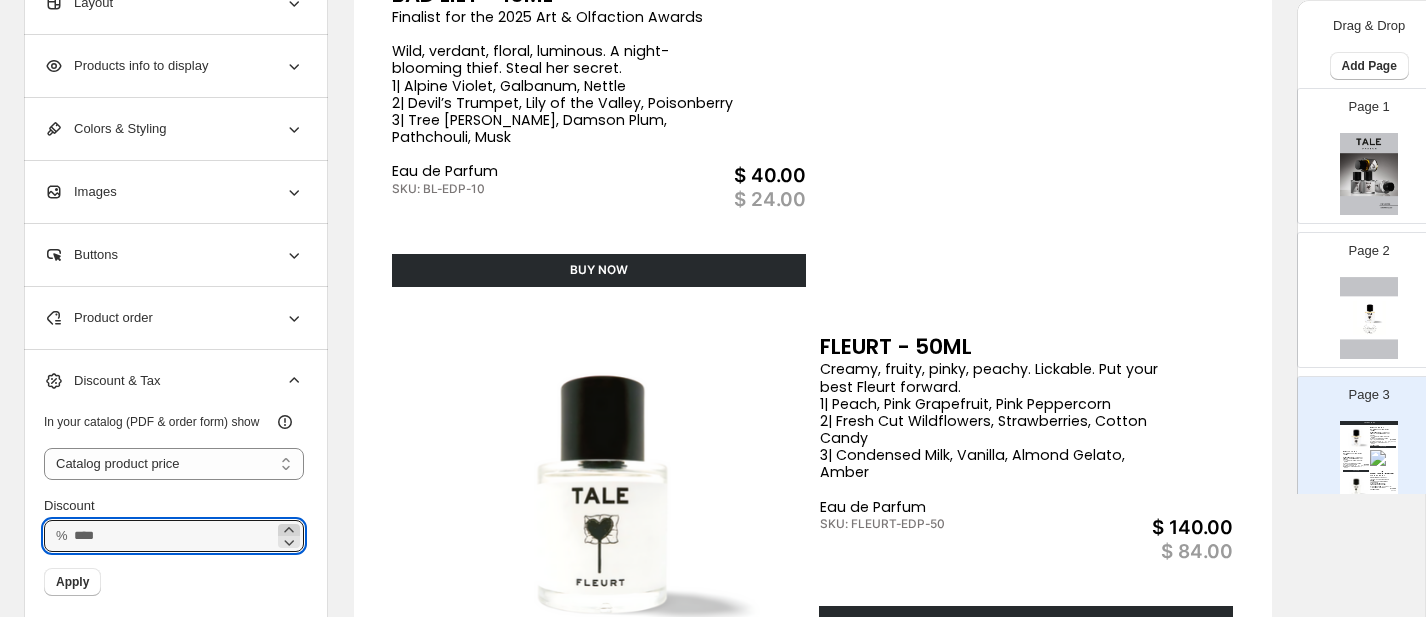click 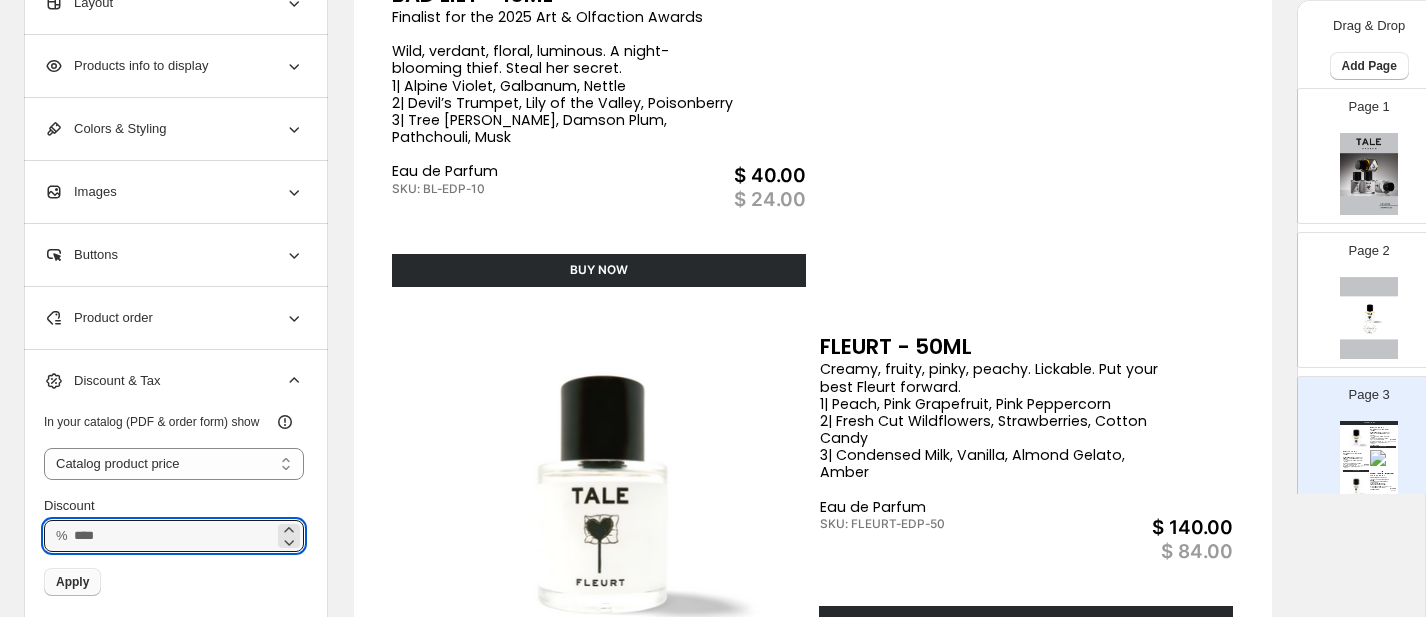 click on "Apply" at bounding box center (72, 582) 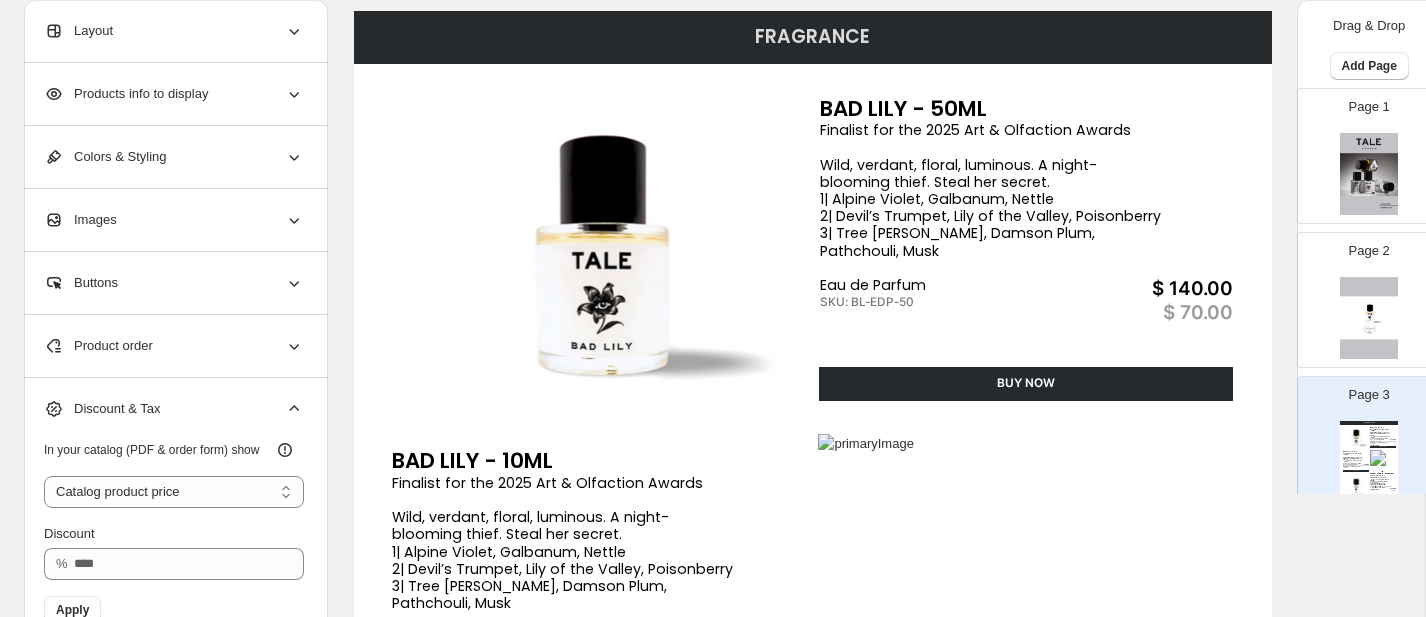 scroll, scrollTop: 135, scrollLeft: 0, axis: vertical 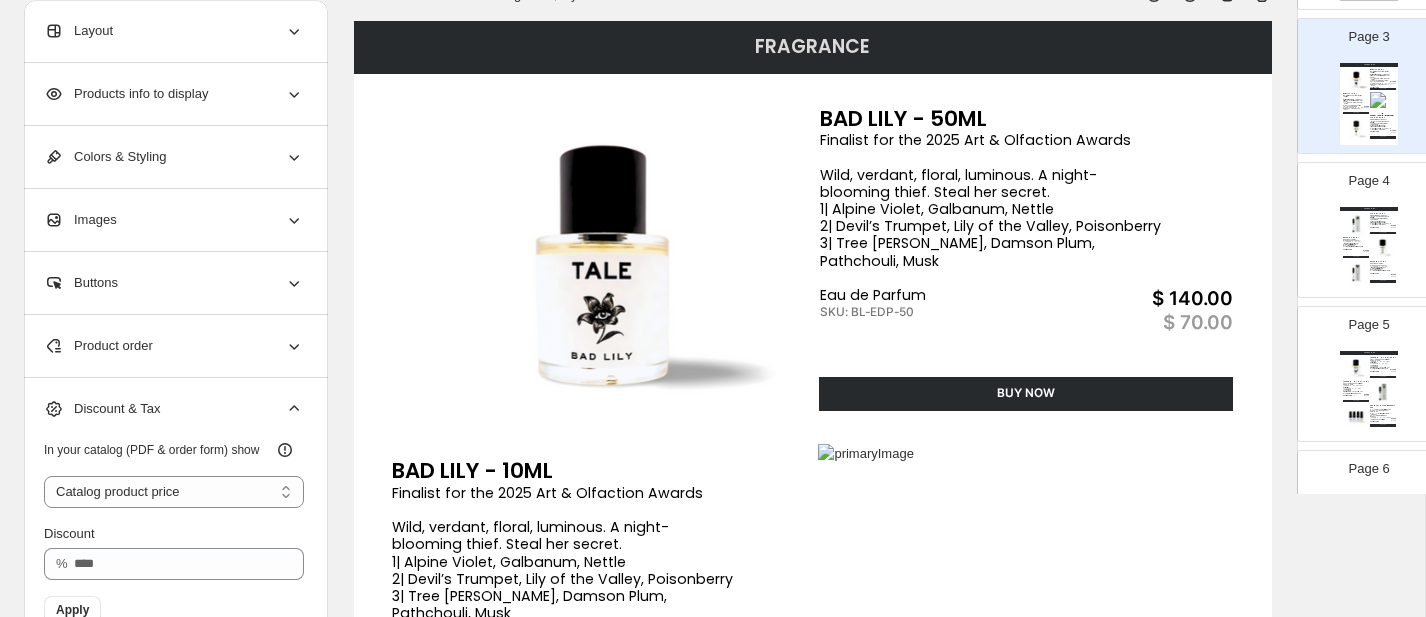 click on "$ 140.00" at bounding box center [1364, 251] 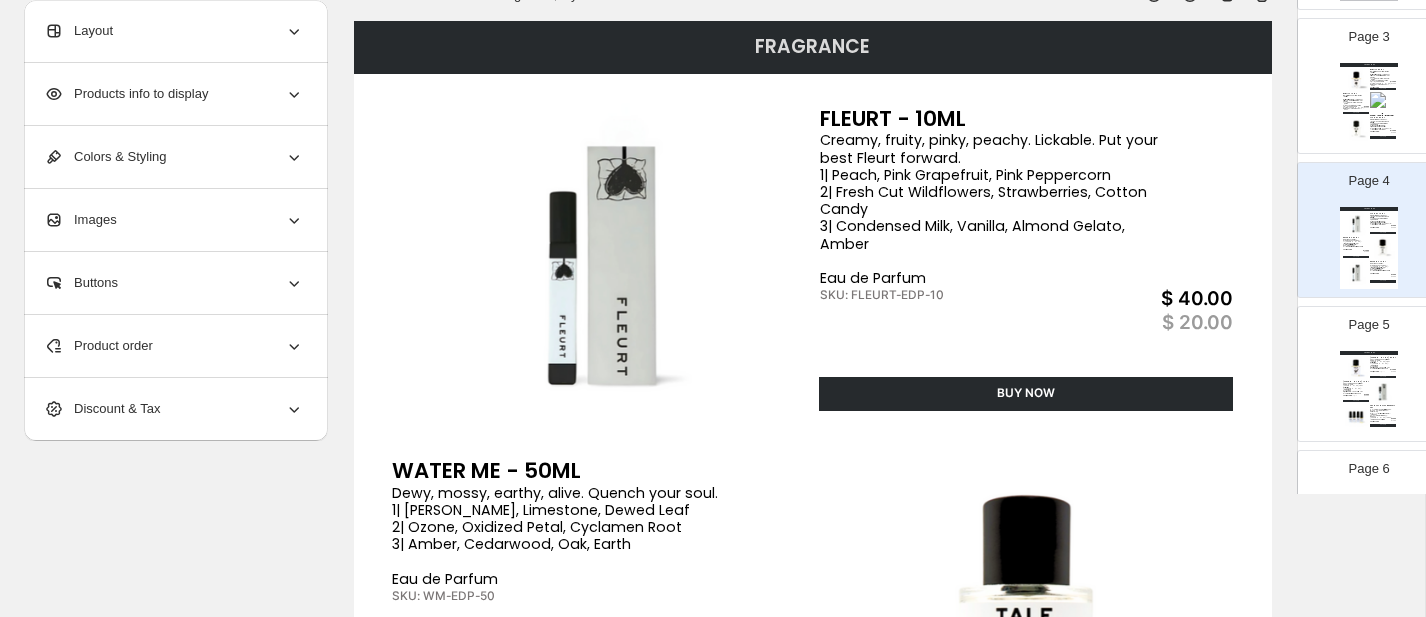 scroll, scrollTop: 375, scrollLeft: 0, axis: vertical 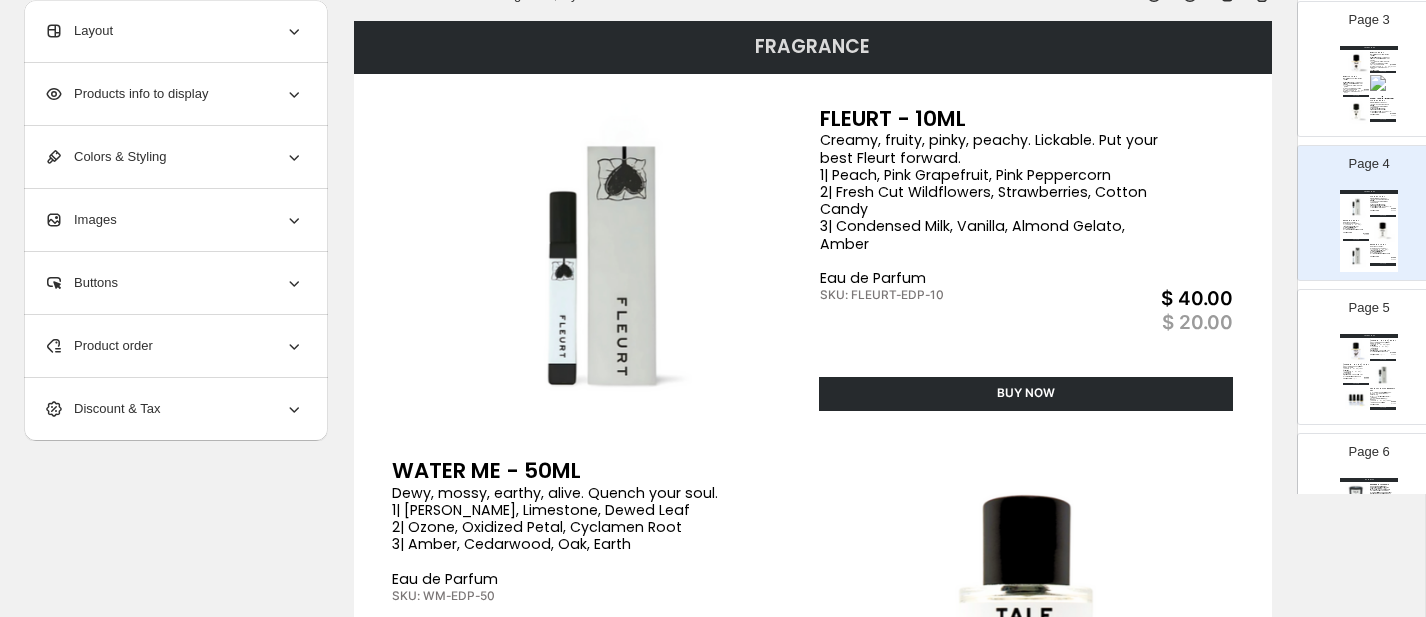 click at bounding box center [1356, 351] 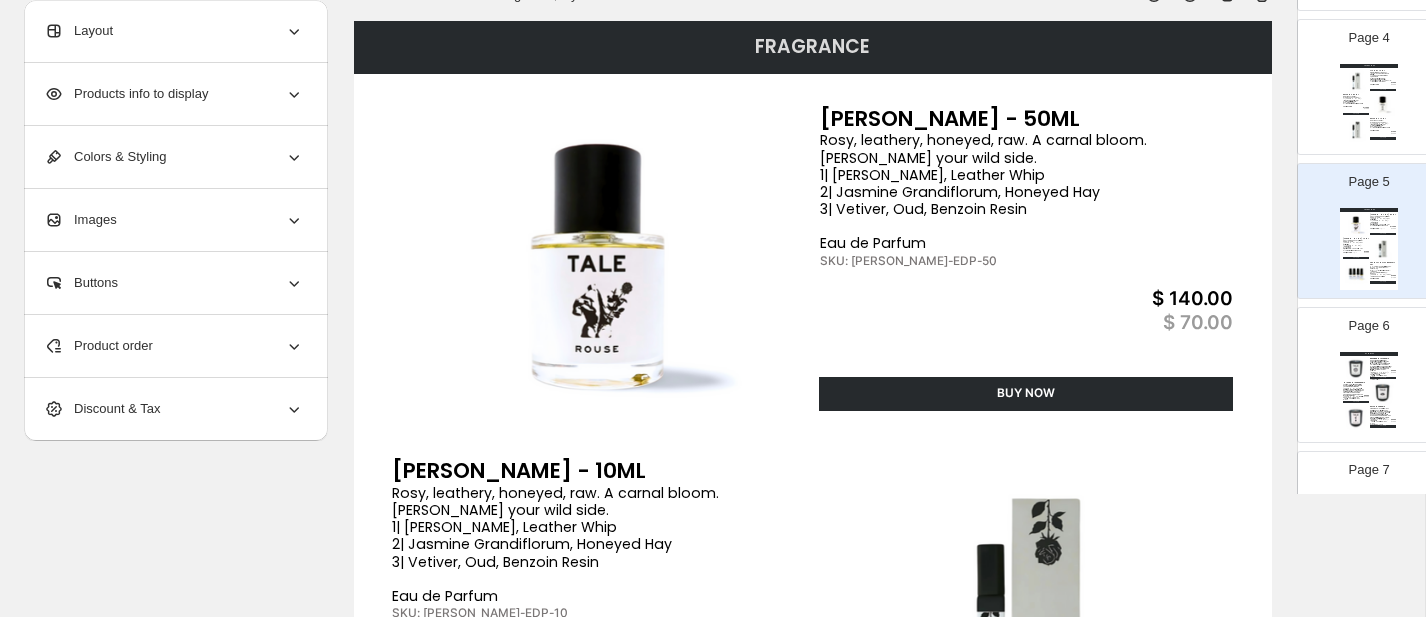 scroll, scrollTop: 519, scrollLeft: 0, axis: vertical 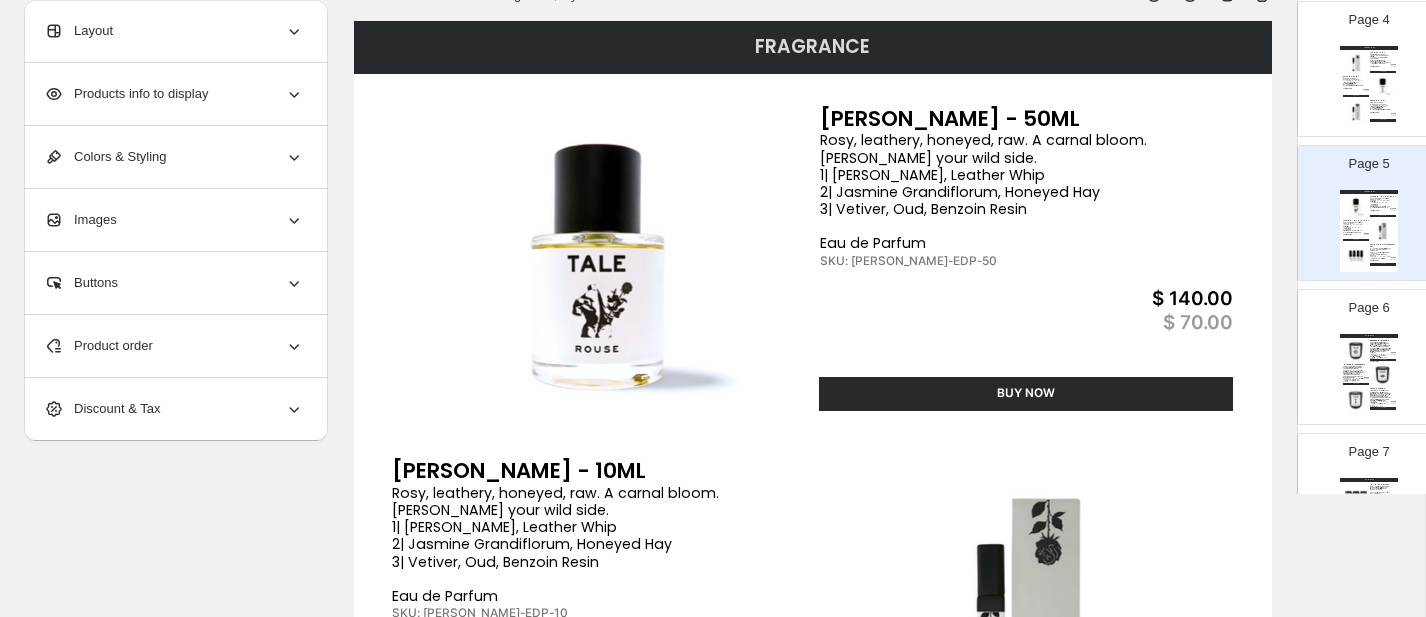 click at bounding box center [1356, 400] 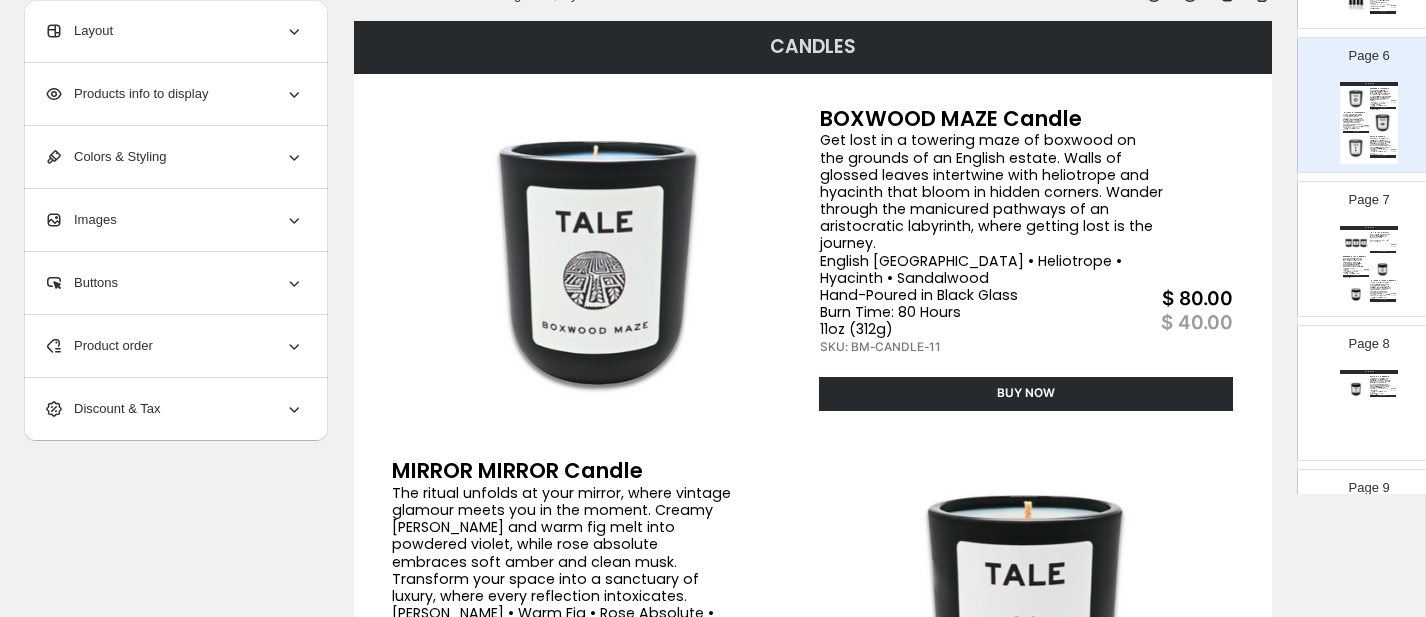 scroll, scrollTop: 795, scrollLeft: 0, axis: vertical 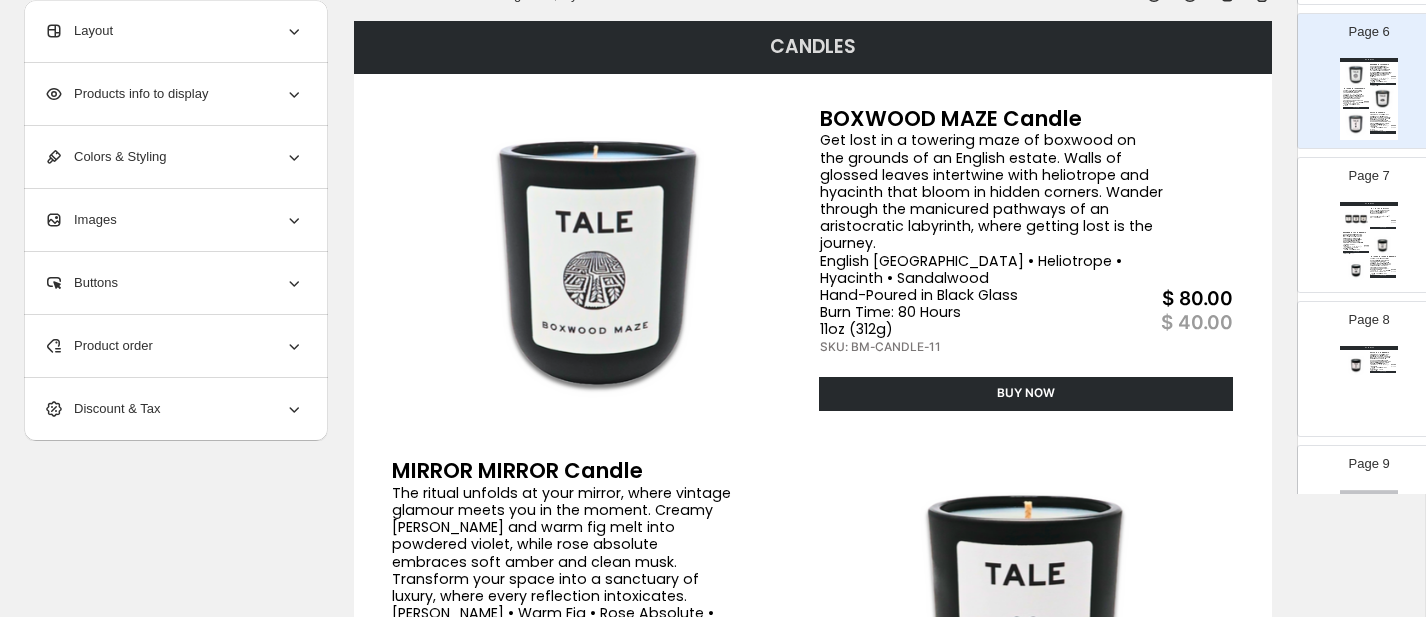 click at bounding box center [1383, 243] 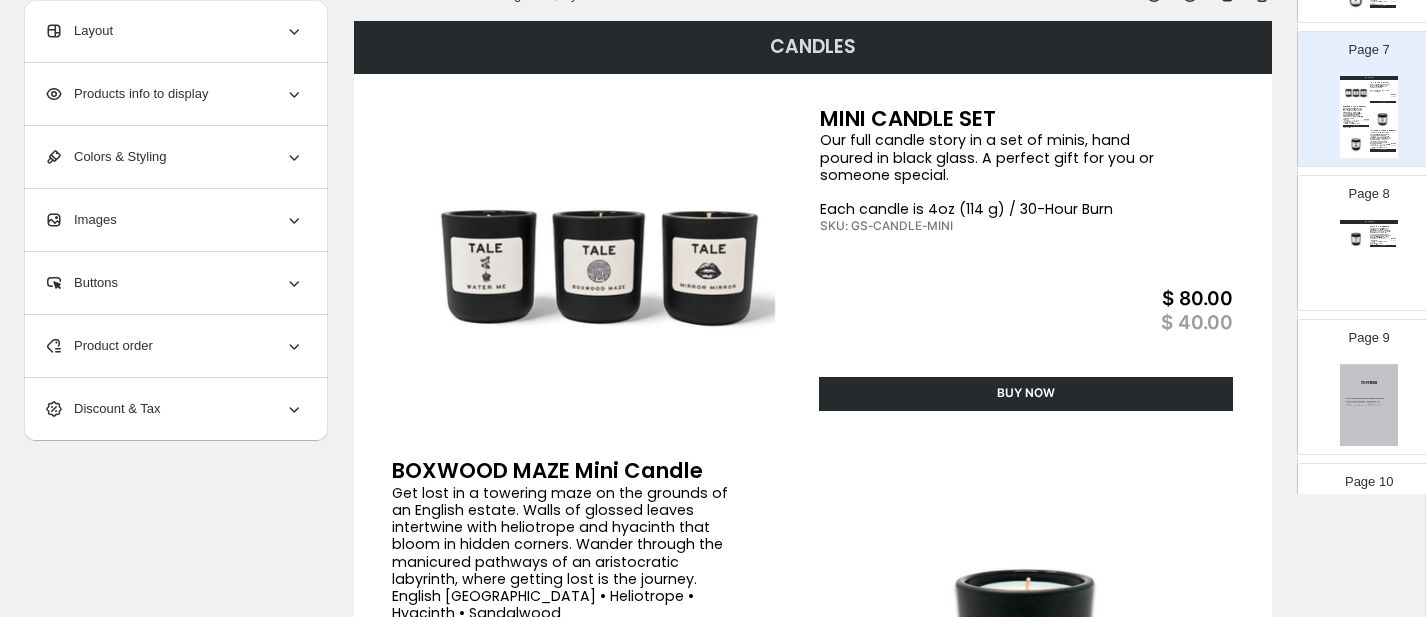 scroll, scrollTop: 993, scrollLeft: 0, axis: vertical 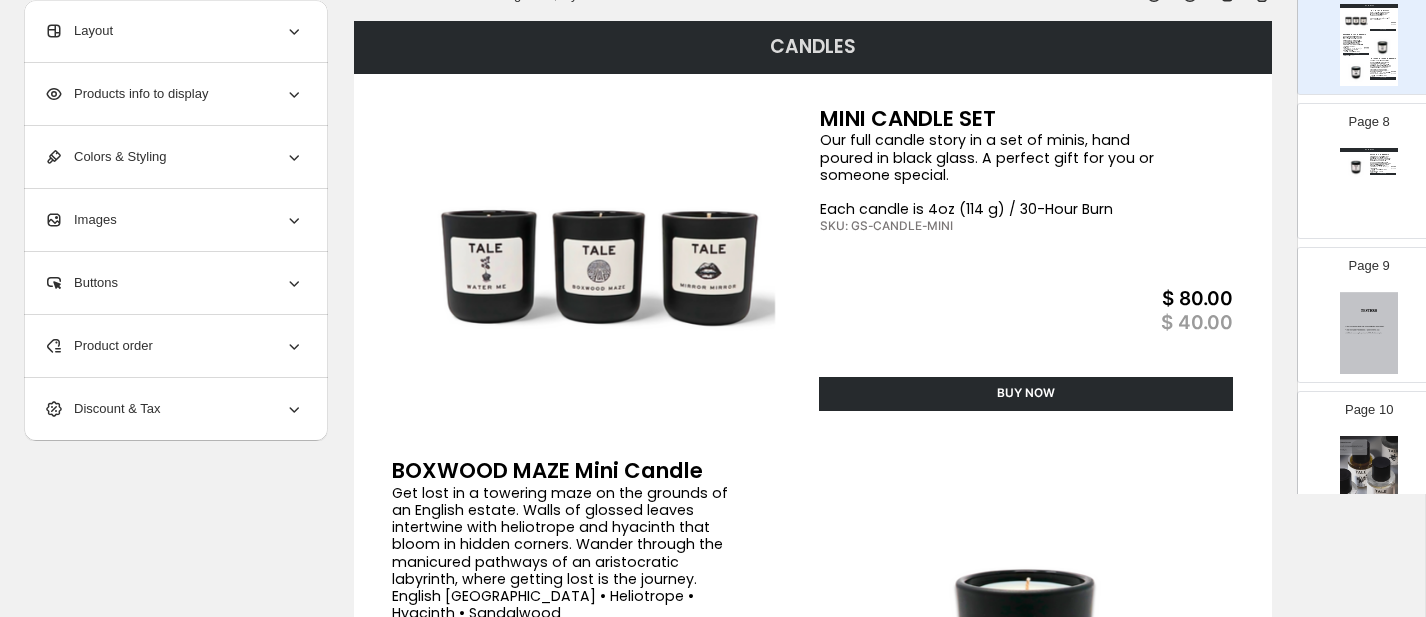 click at bounding box center (1369, 333) 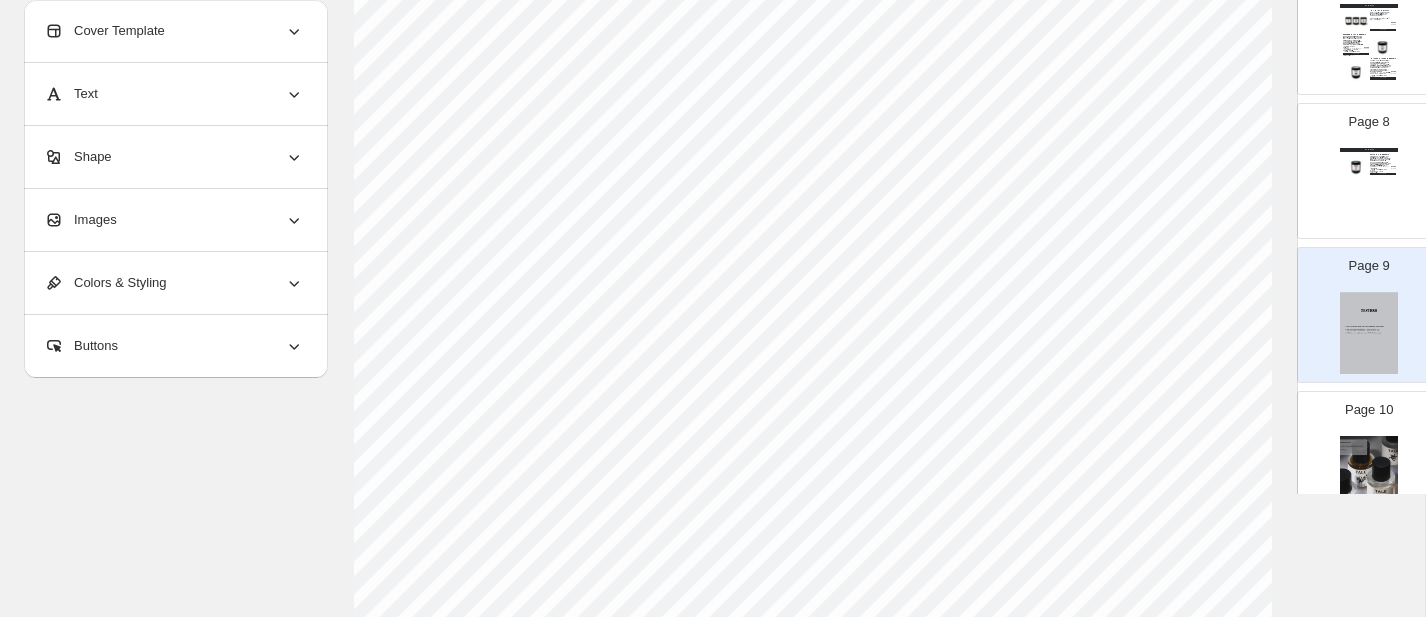scroll, scrollTop: 283, scrollLeft: 0, axis: vertical 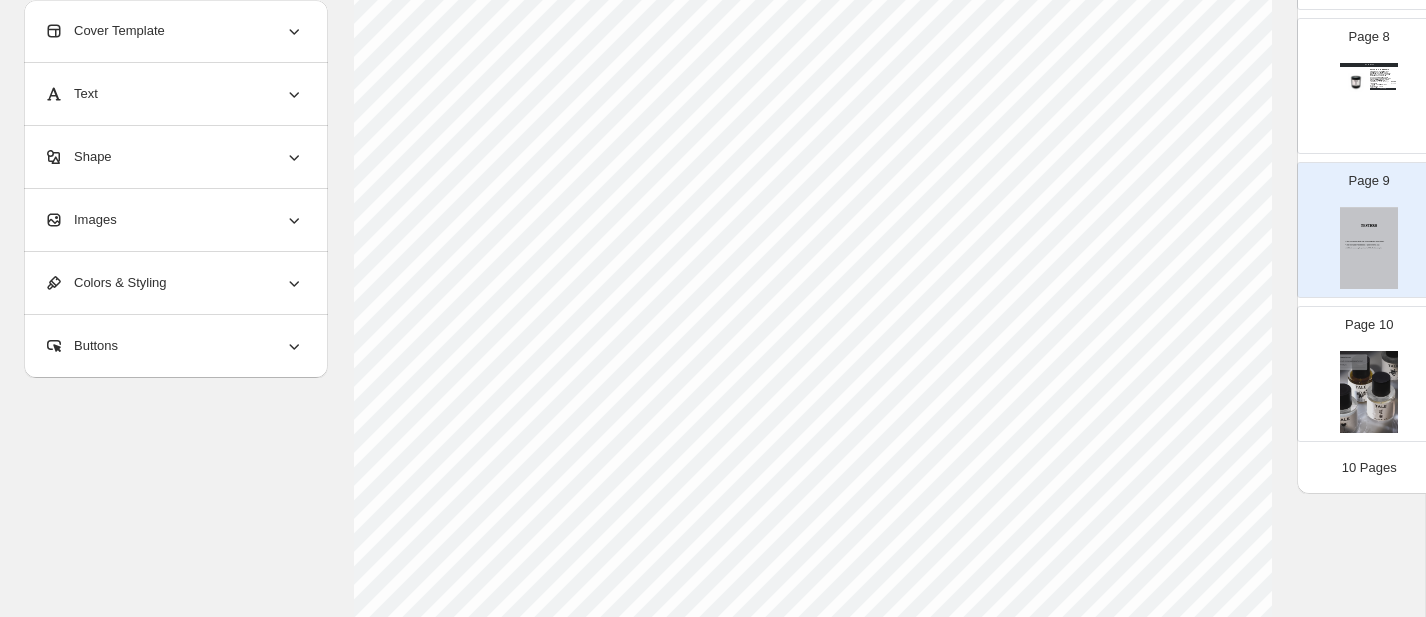 click at bounding box center [1369, 392] 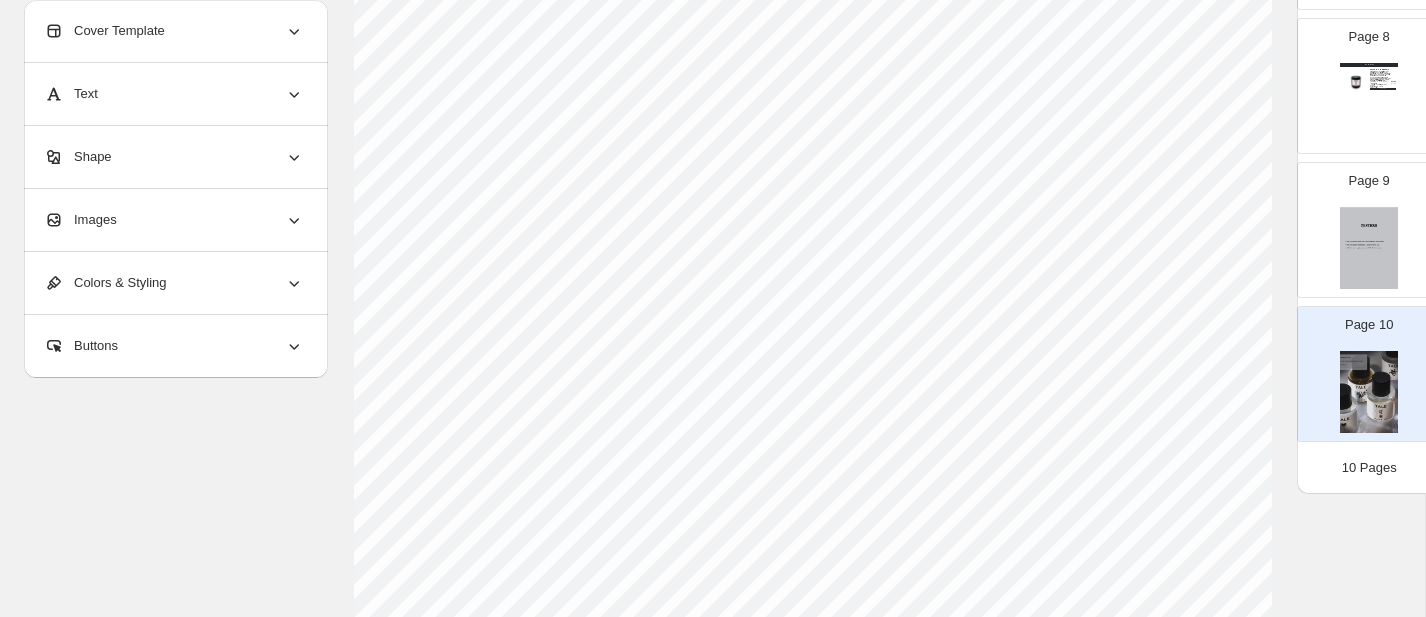 scroll, scrollTop: 160, scrollLeft: 0, axis: vertical 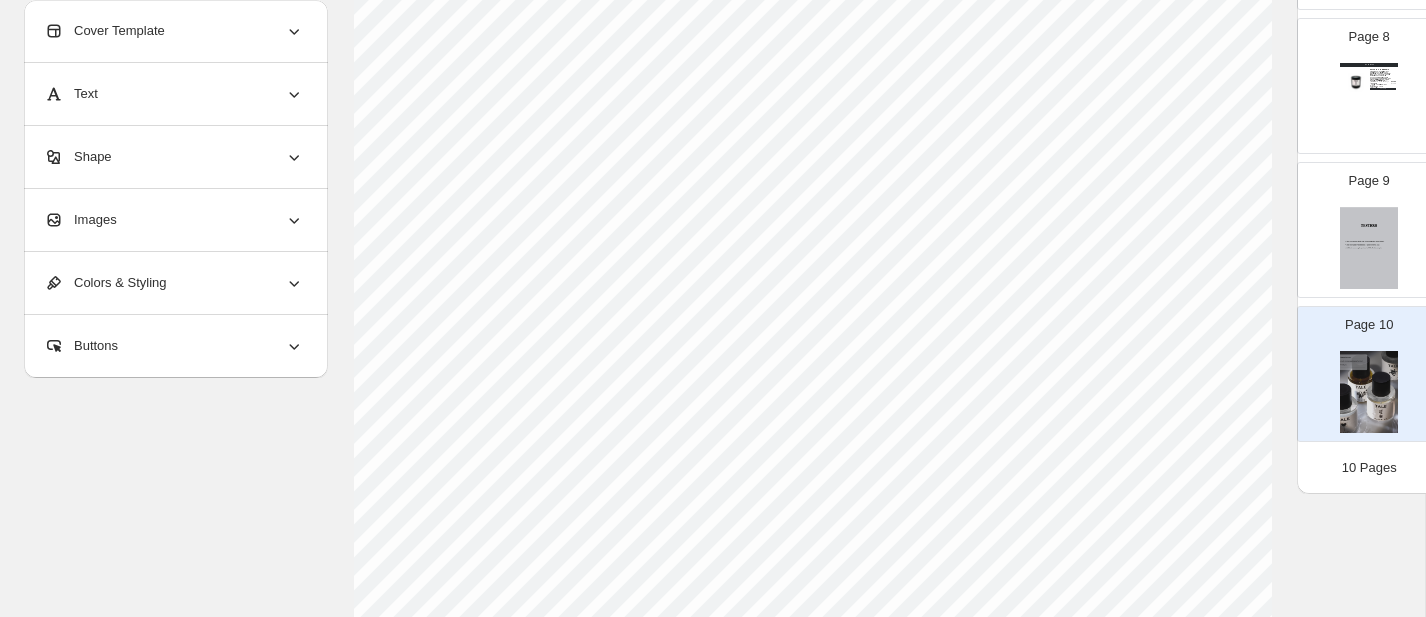 click at bounding box center [1369, 248] 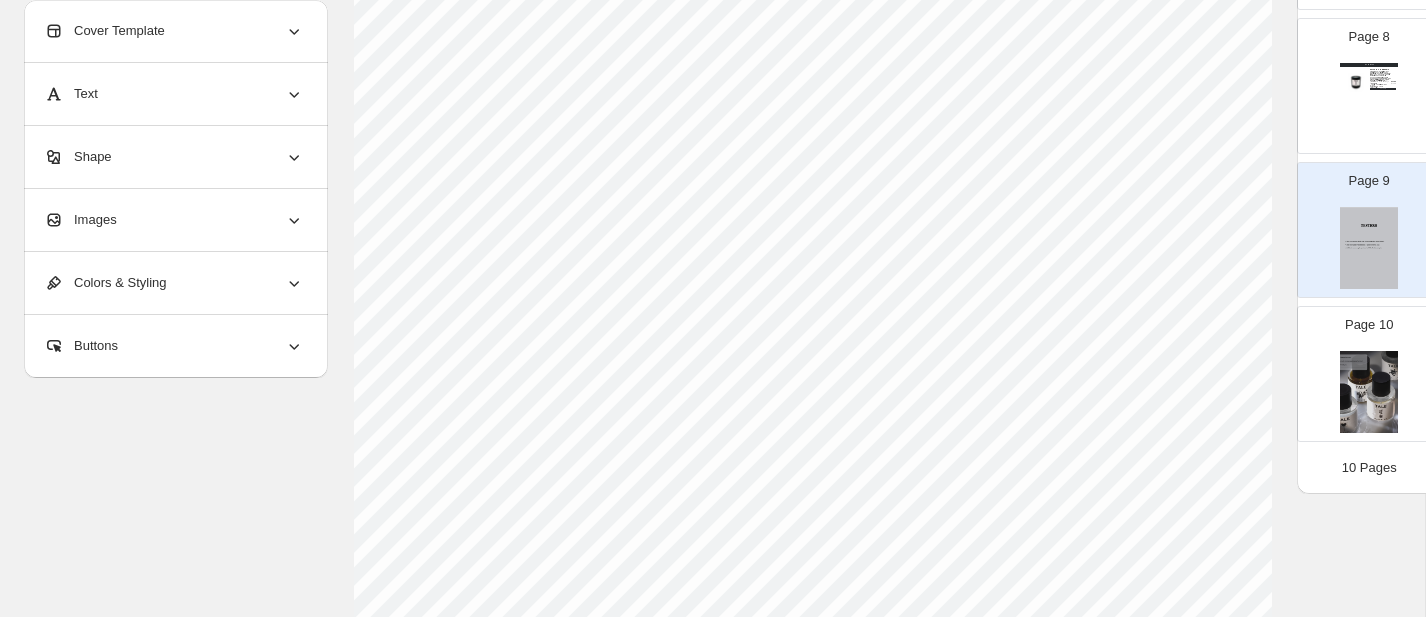 scroll, scrollTop: 0, scrollLeft: 0, axis: both 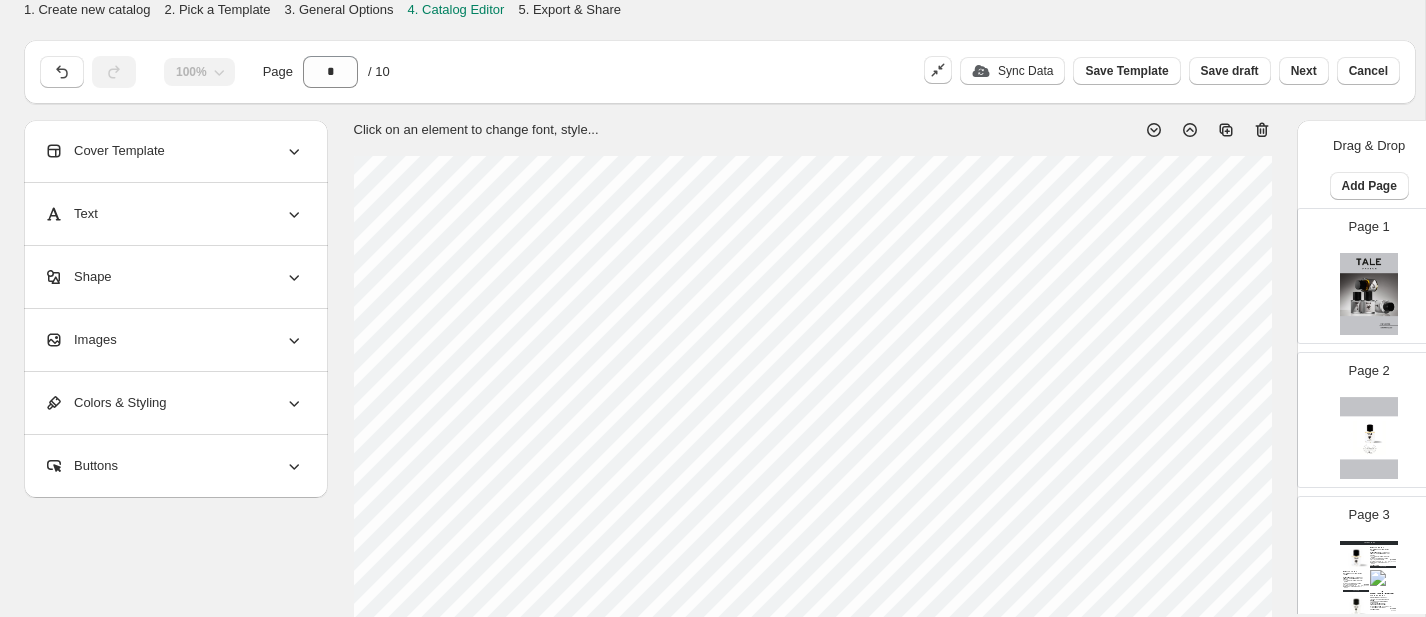 click at bounding box center [1369, 438] 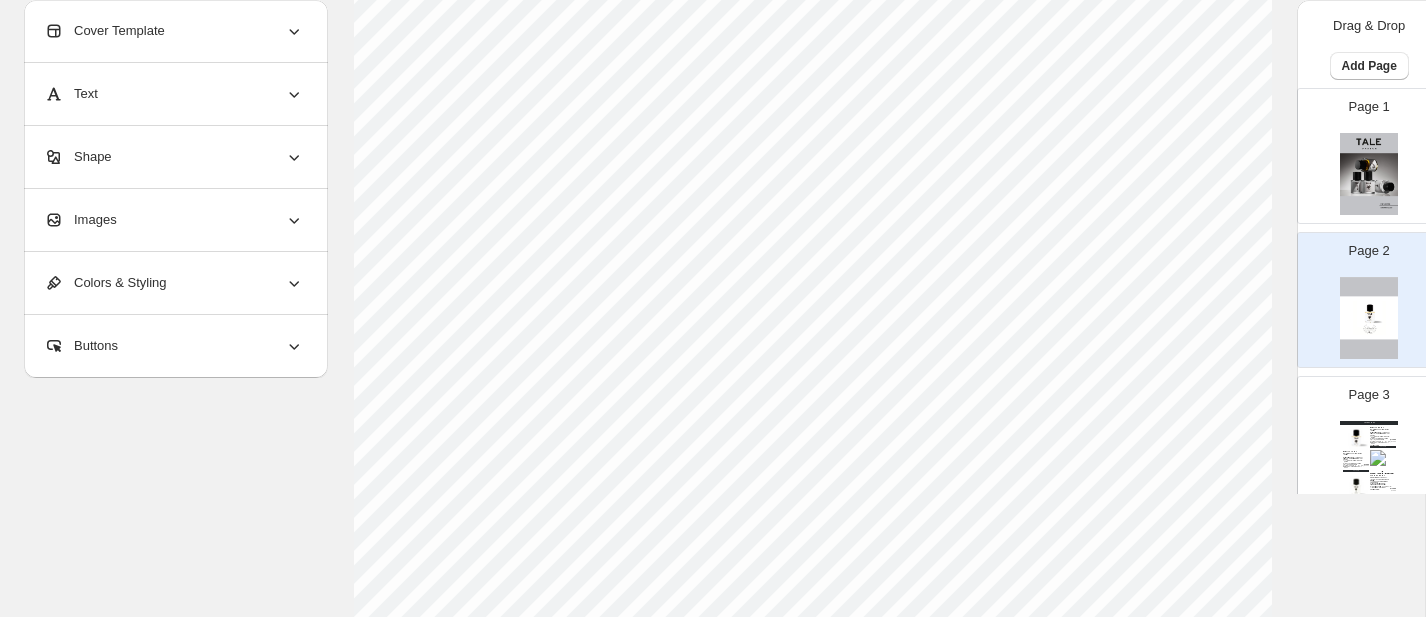 scroll, scrollTop: 377, scrollLeft: 0, axis: vertical 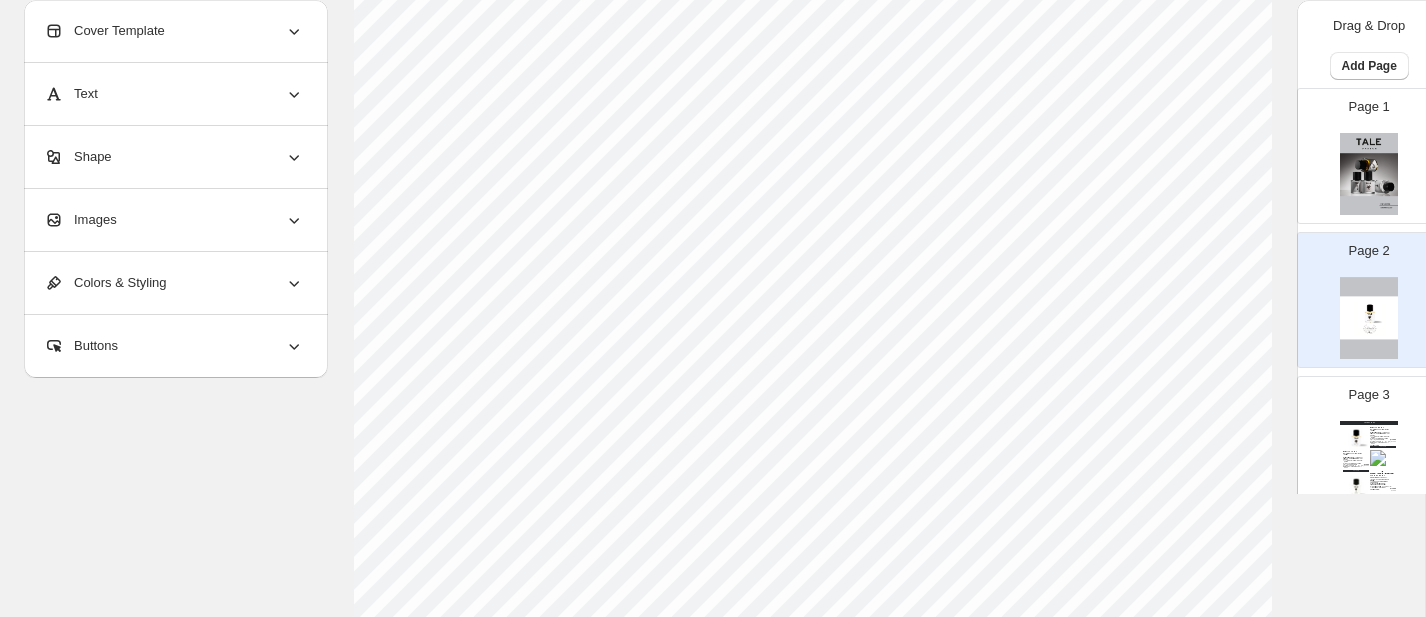 click on "Images" at bounding box center [174, 220] 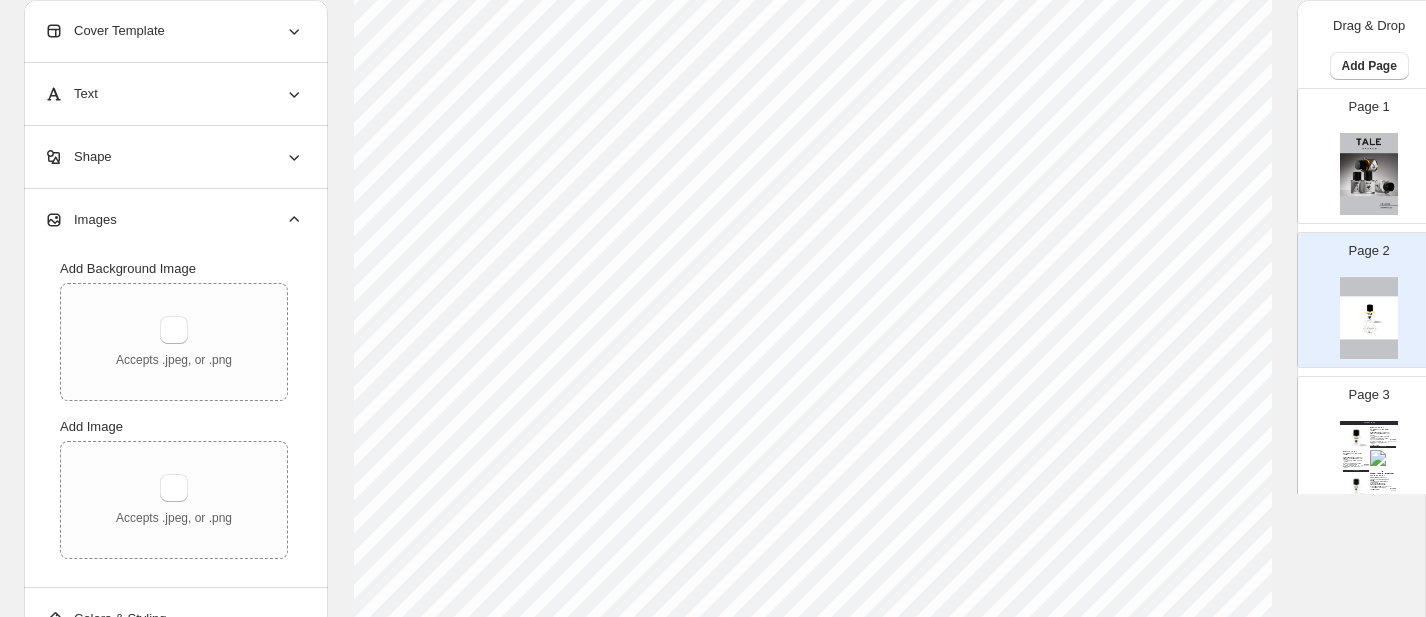 scroll, scrollTop: 426, scrollLeft: 0, axis: vertical 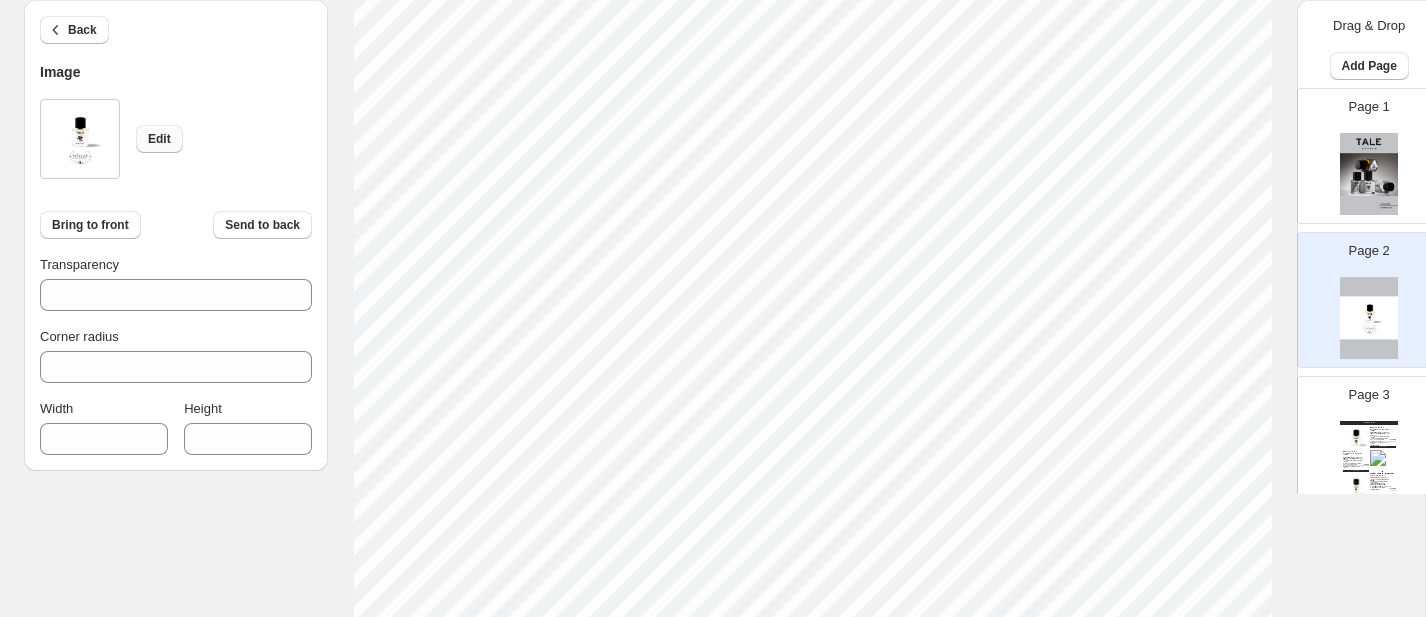 click on "Edit" at bounding box center [159, 139] 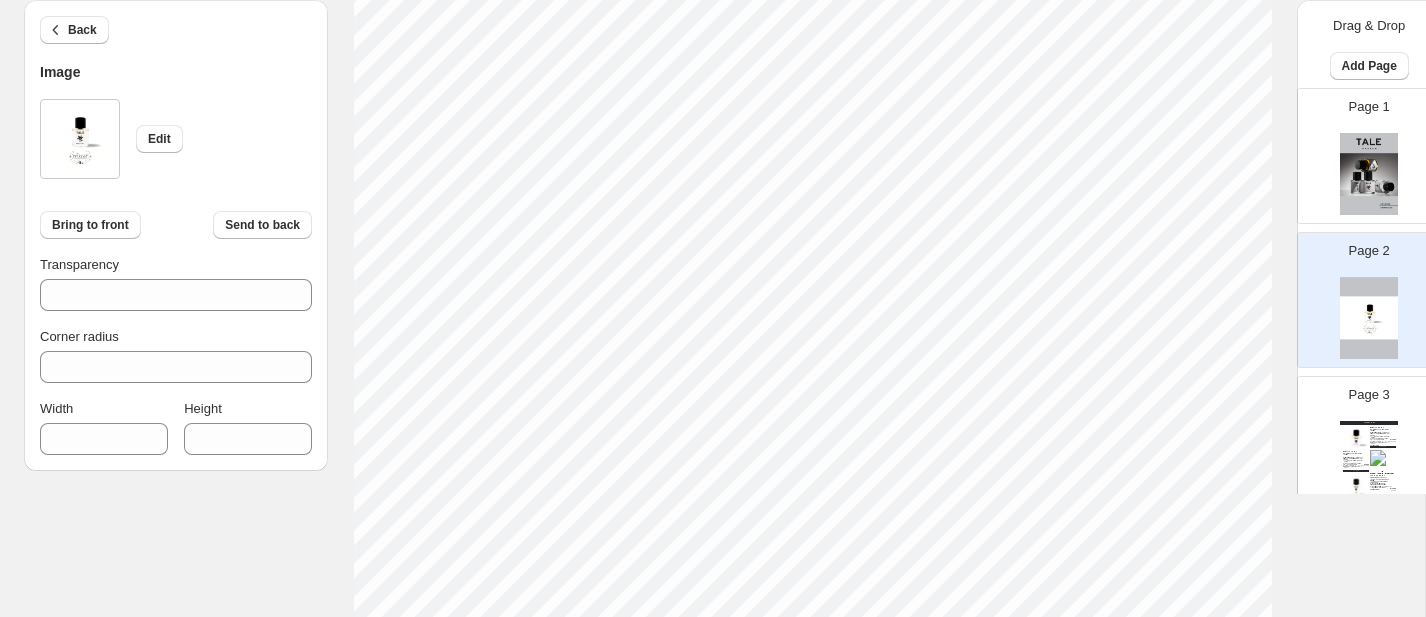 scroll, scrollTop: 501, scrollLeft: 0, axis: vertical 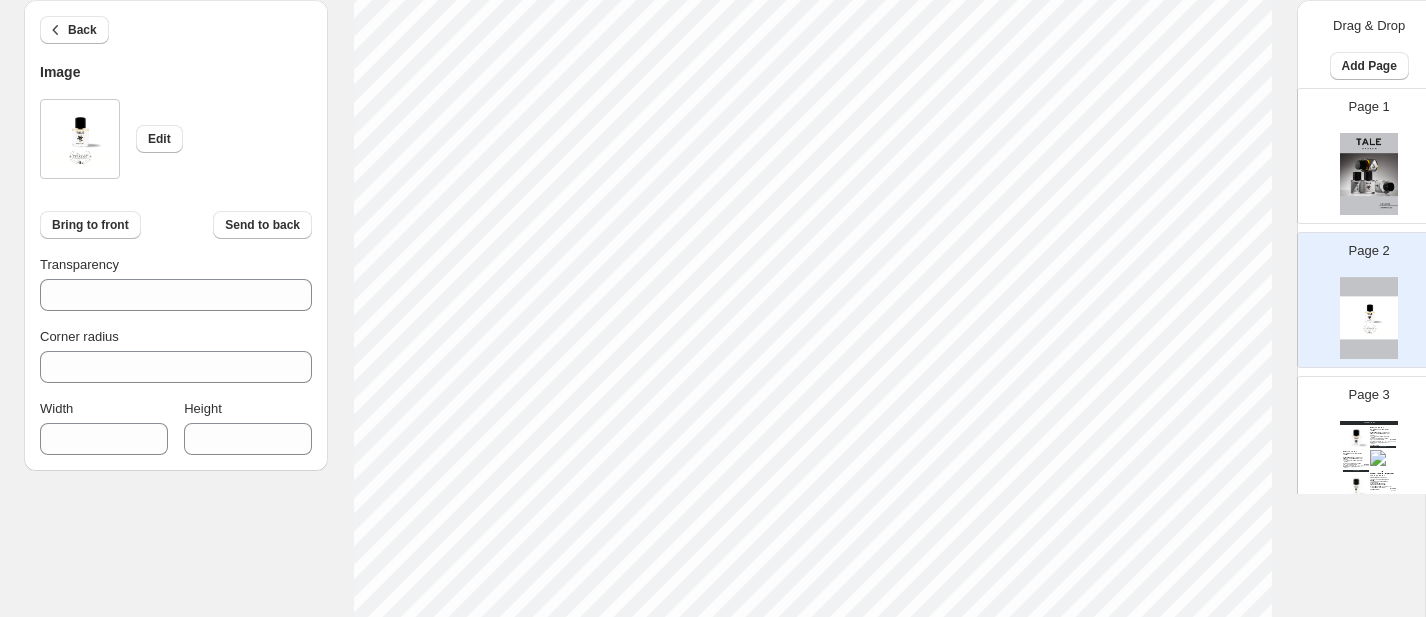 click on "Edit" at bounding box center [176, 139] 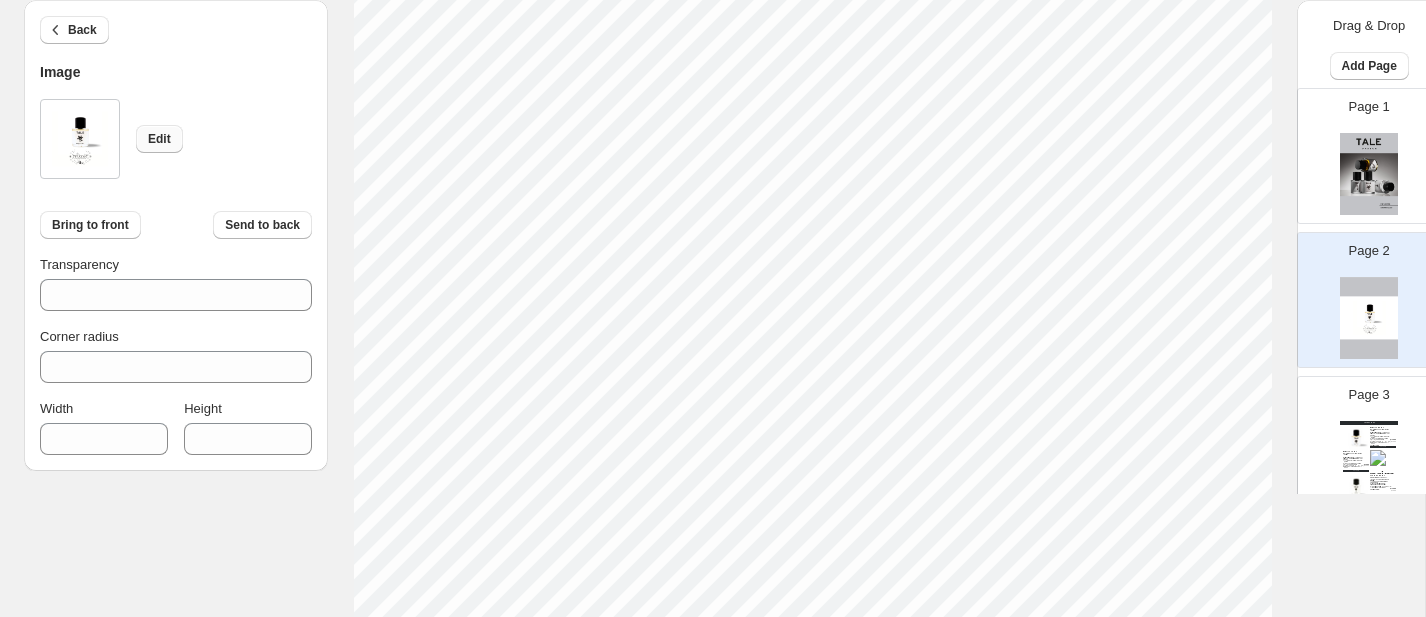 click on "Edit" at bounding box center (159, 139) 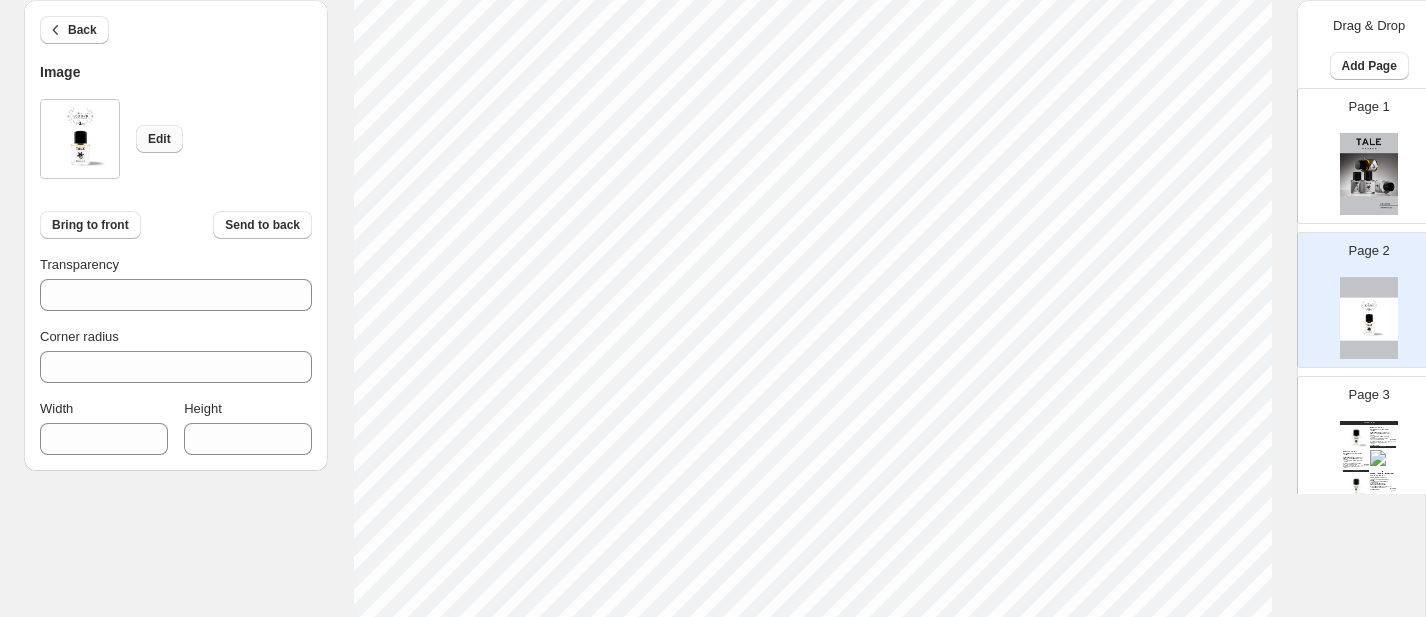 scroll, scrollTop: 541, scrollLeft: 0, axis: vertical 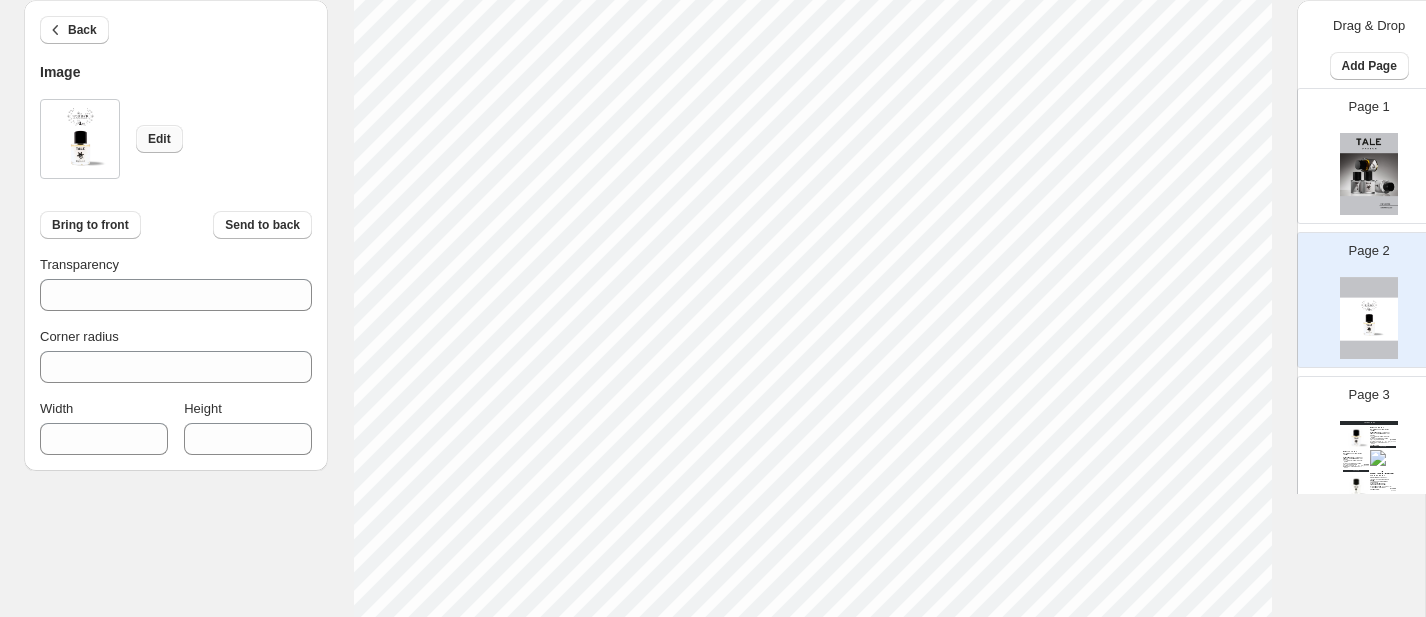 type on "***" 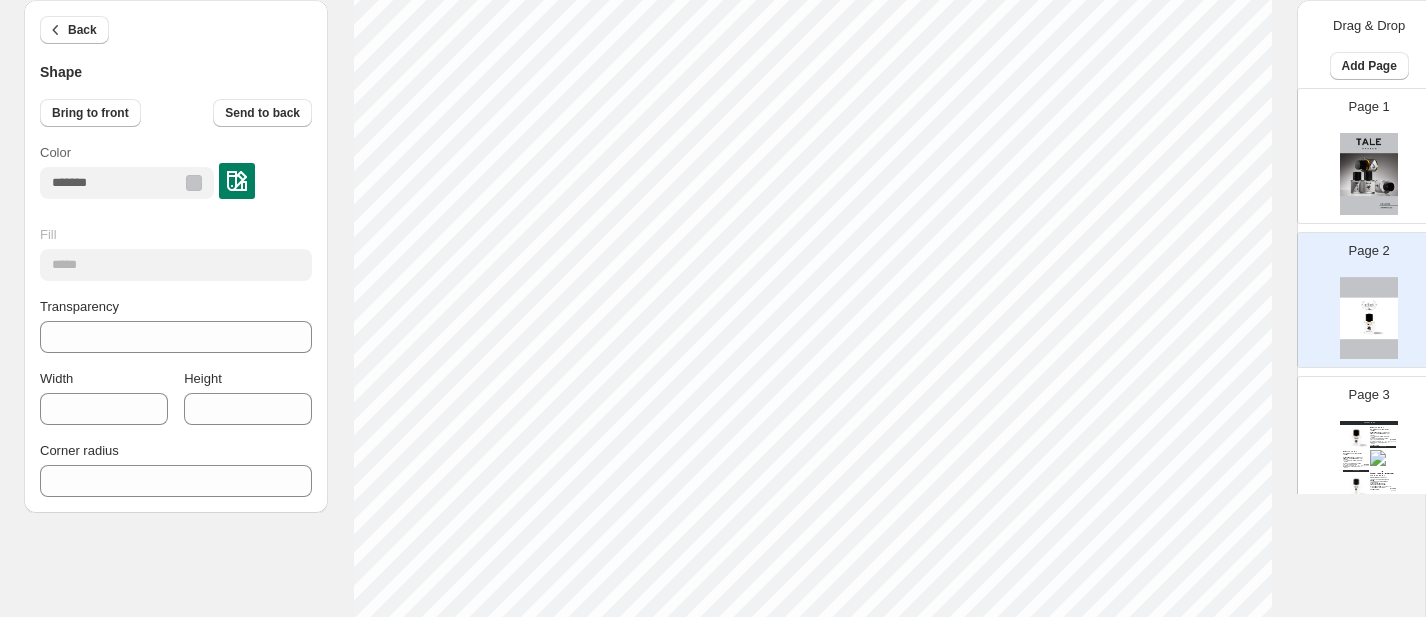 scroll, scrollTop: 363, scrollLeft: 0, axis: vertical 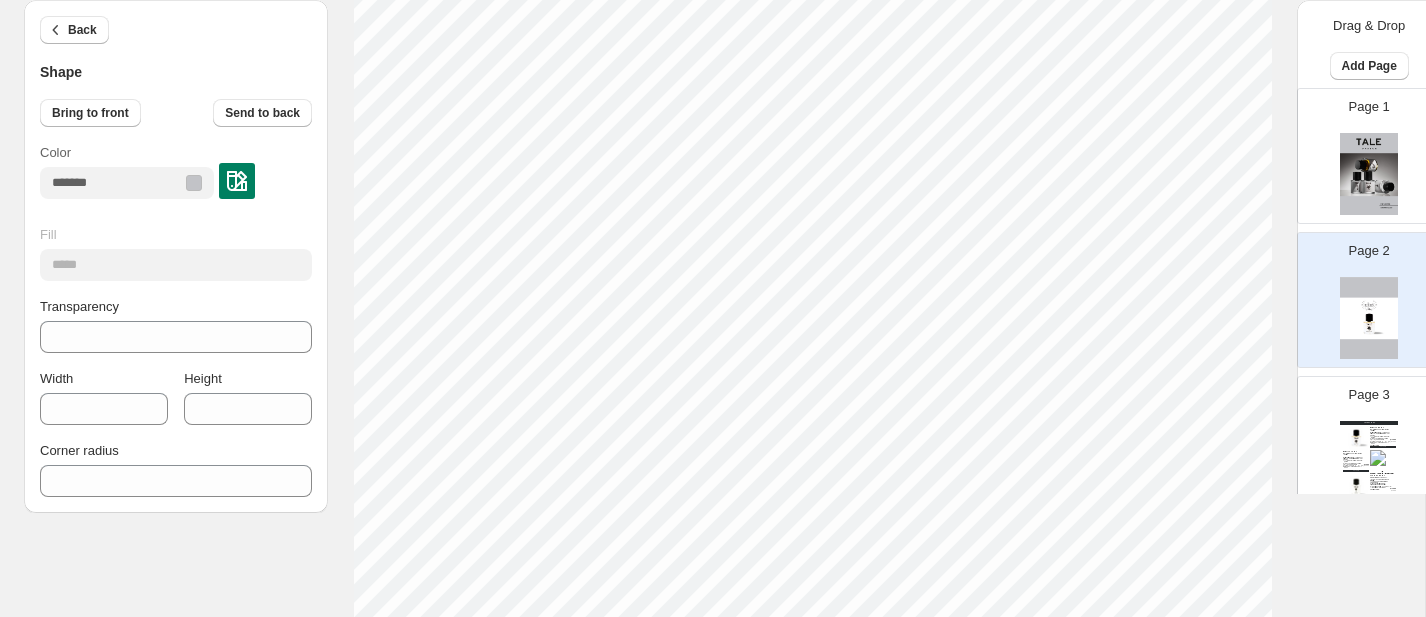click at bounding box center [1369, 174] 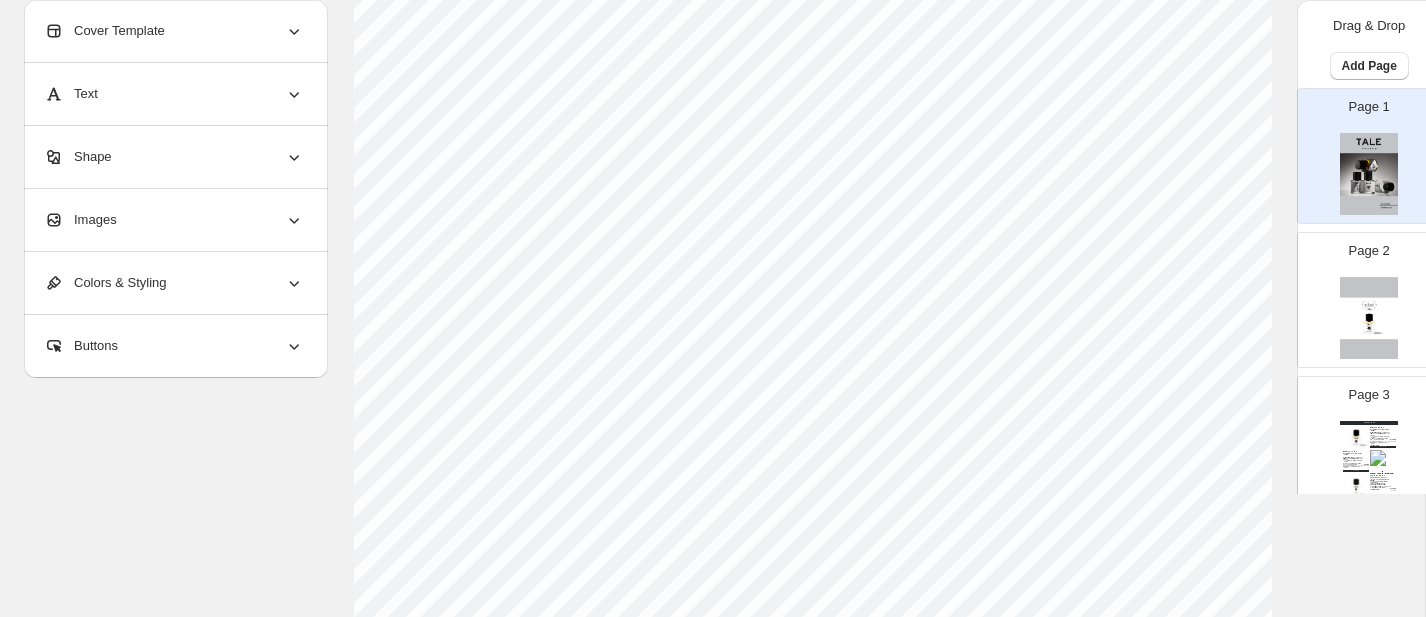 click at bounding box center (1369, 318) 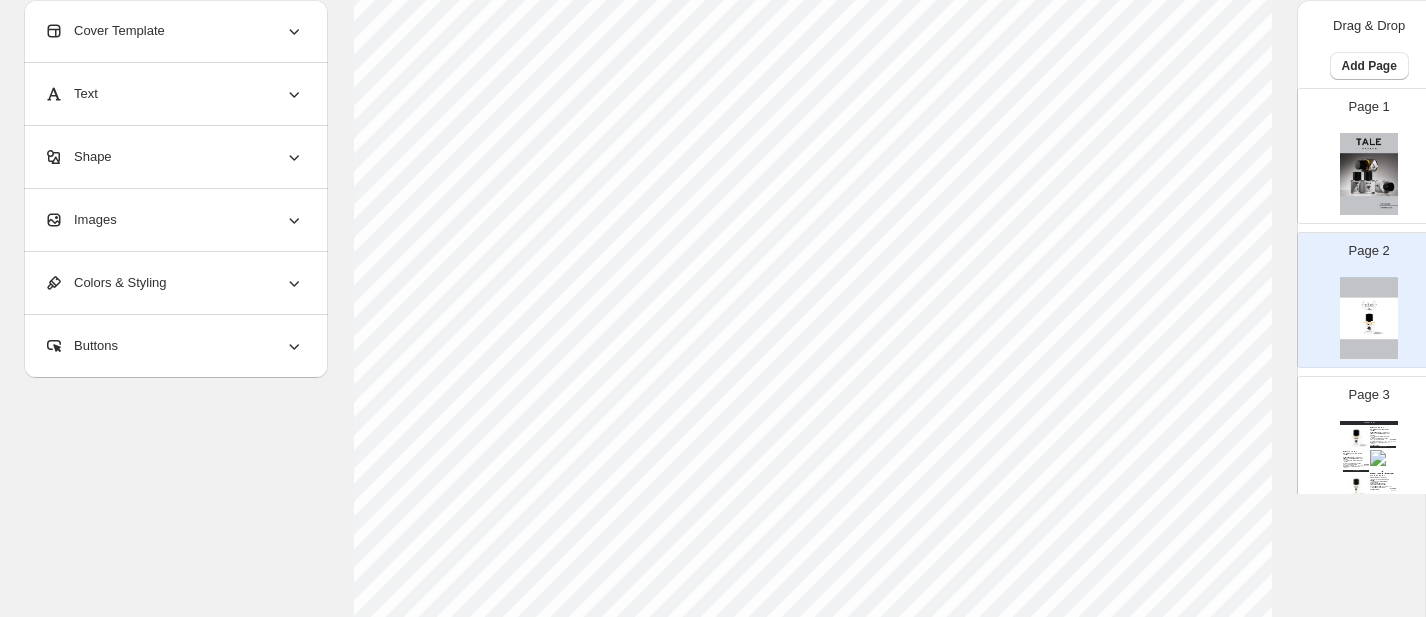 scroll, scrollTop: 755, scrollLeft: 0, axis: vertical 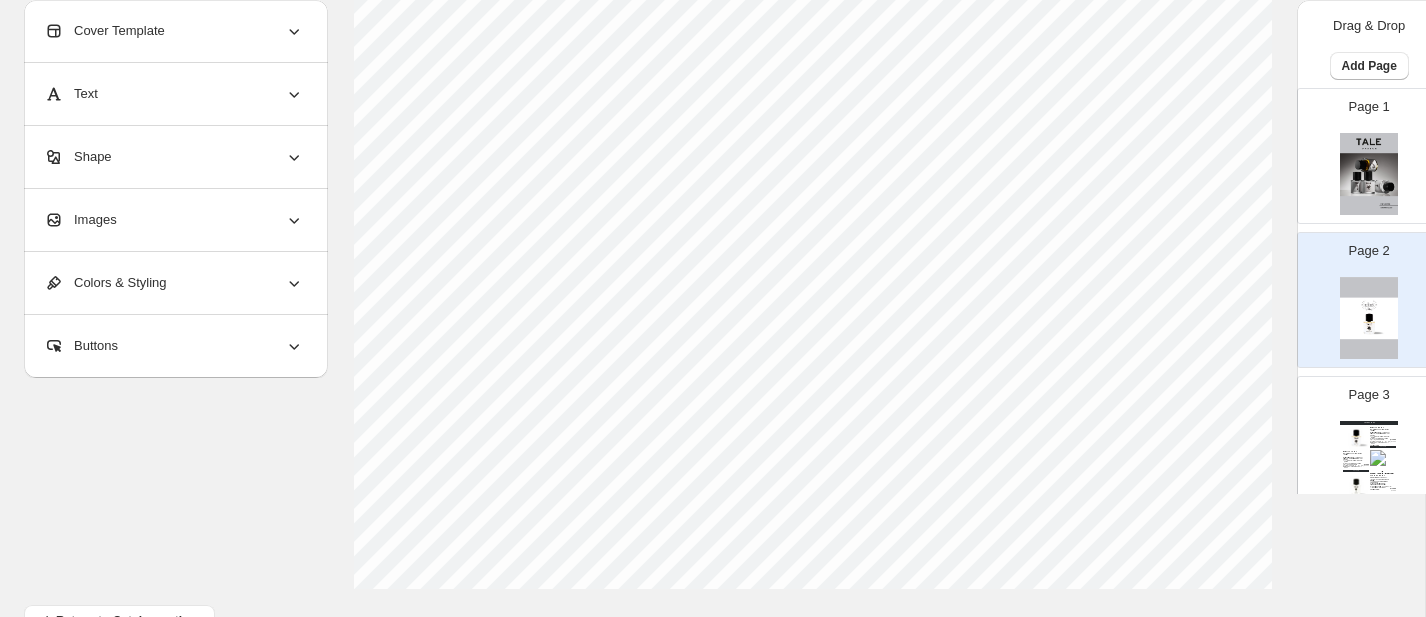 click on "$ 70.00" at bounding box center [1391, 442] 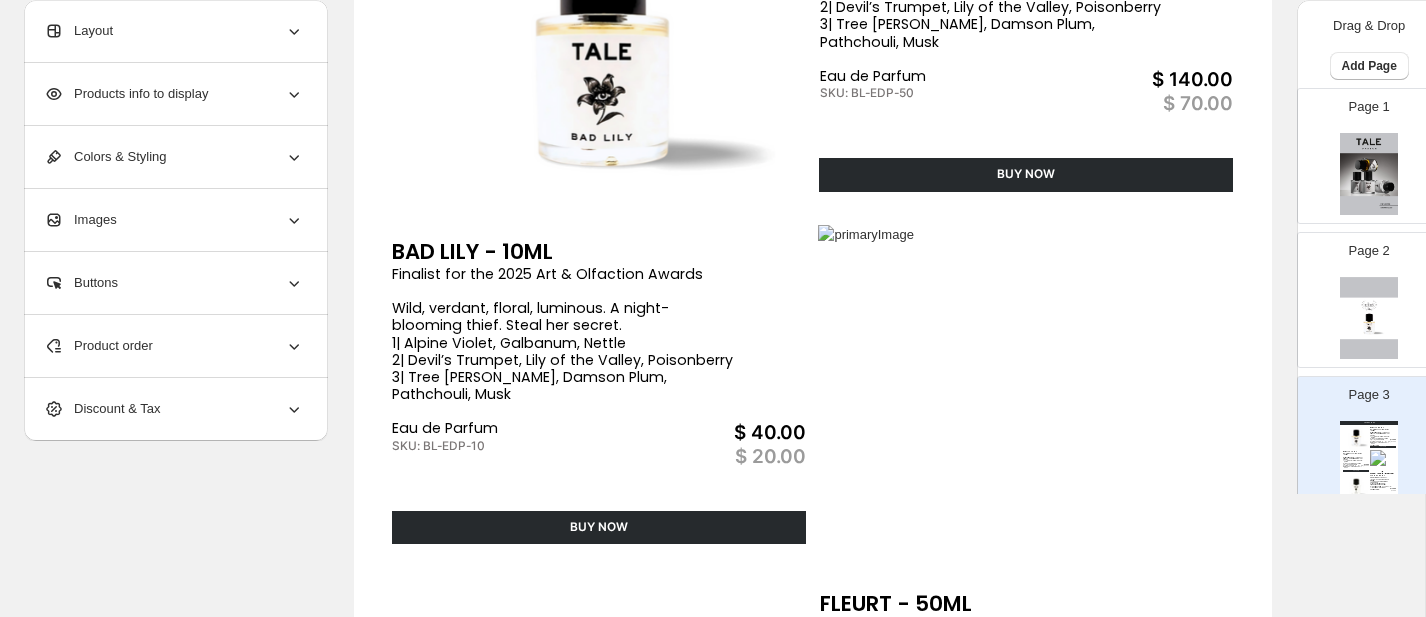 scroll, scrollTop: 221, scrollLeft: 0, axis: vertical 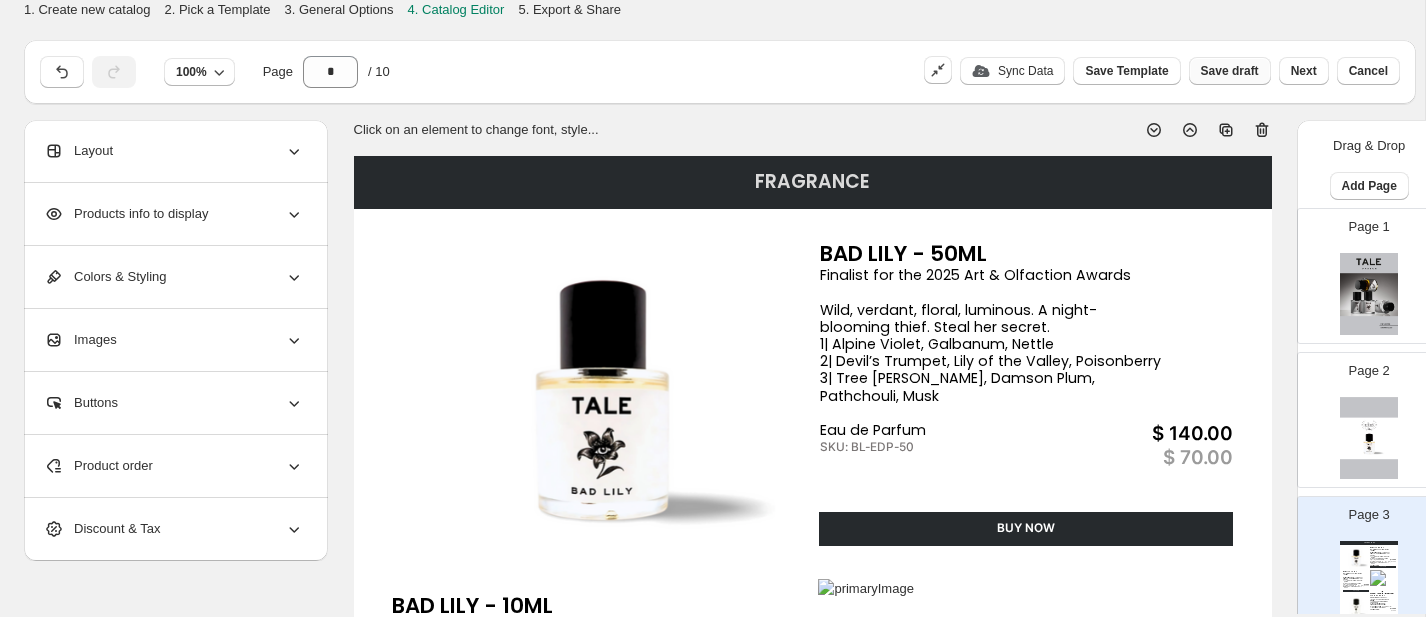 click on "Save draft" at bounding box center (1230, 71) 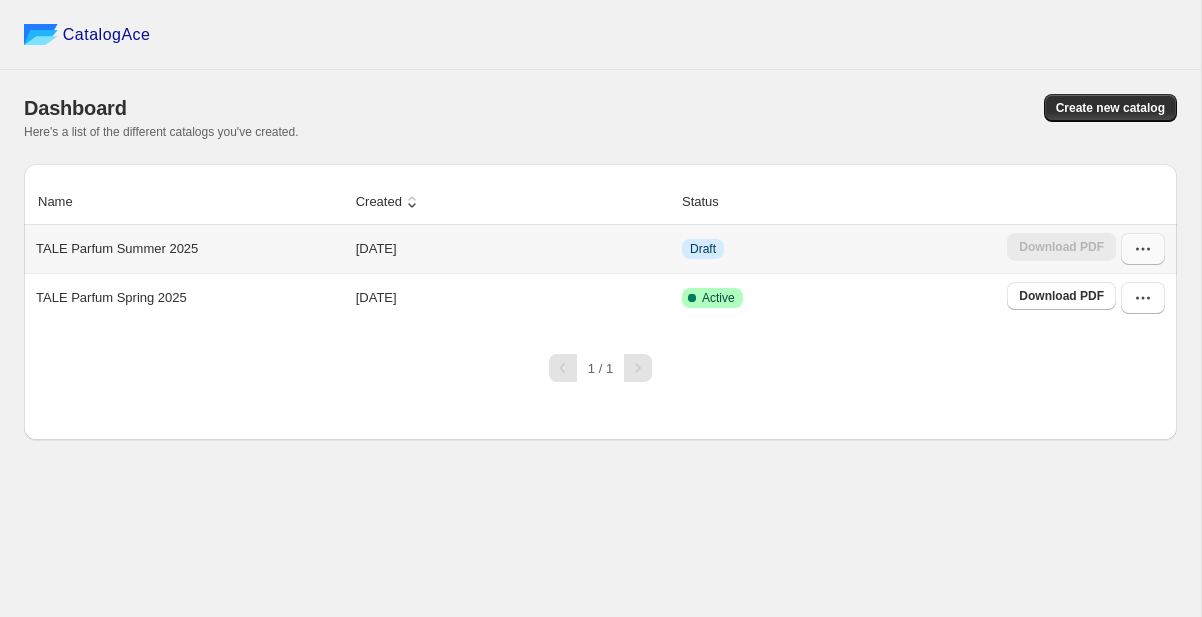 click at bounding box center (1143, 249) 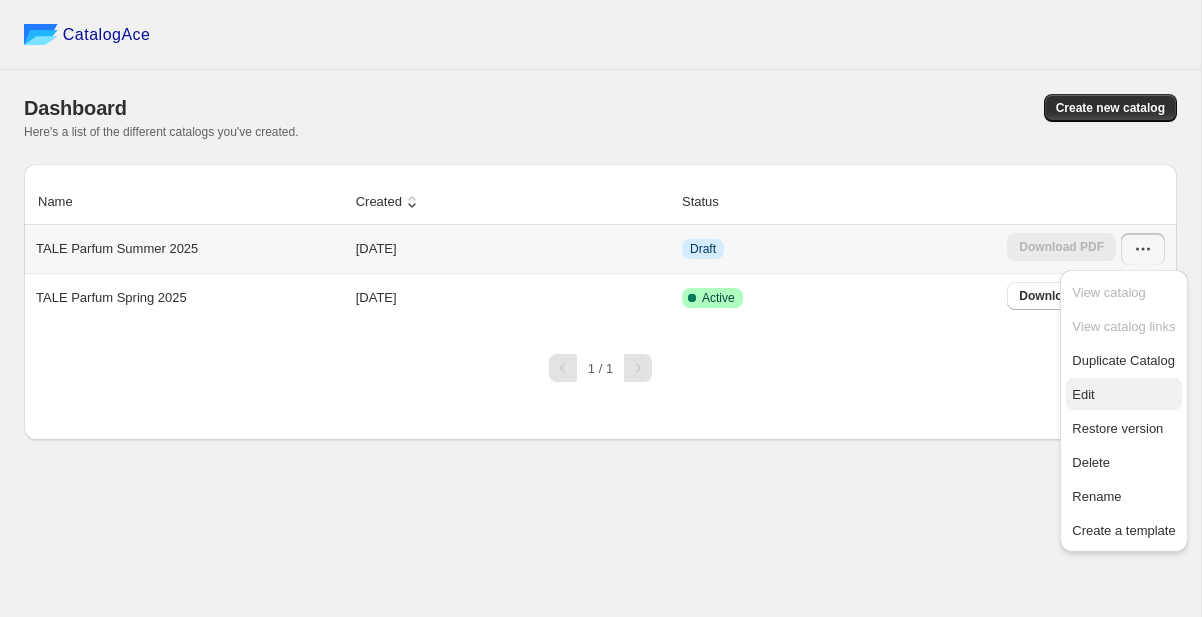 click on "Edit" at bounding box center (1123, 395) 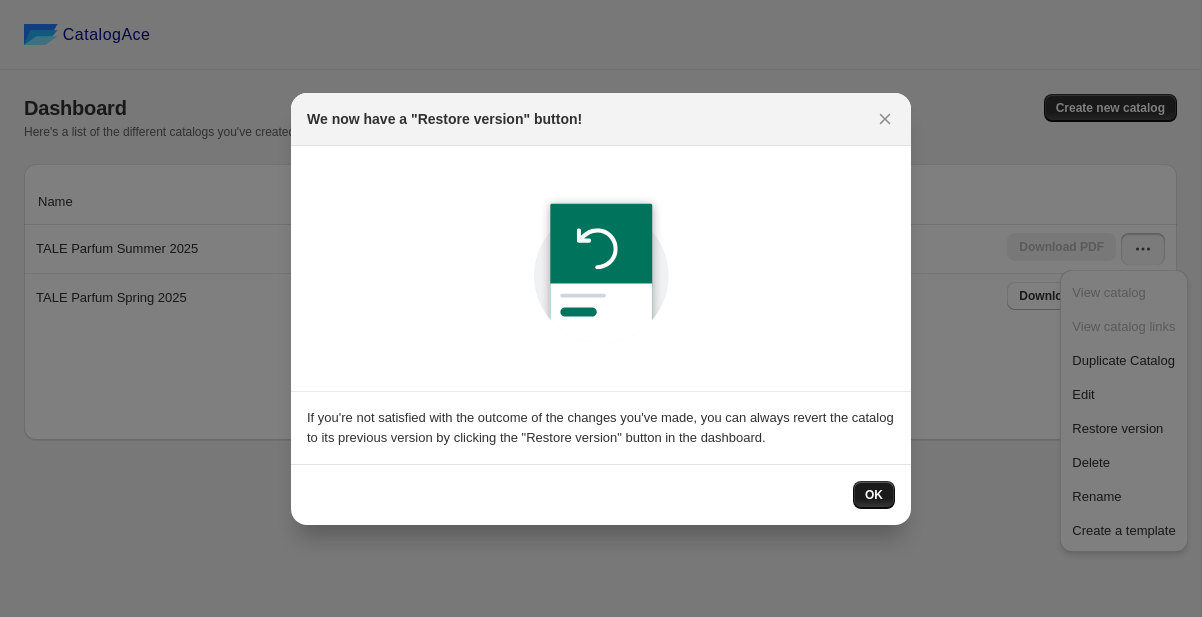 click on "OK" at bounding box center (874, 495) 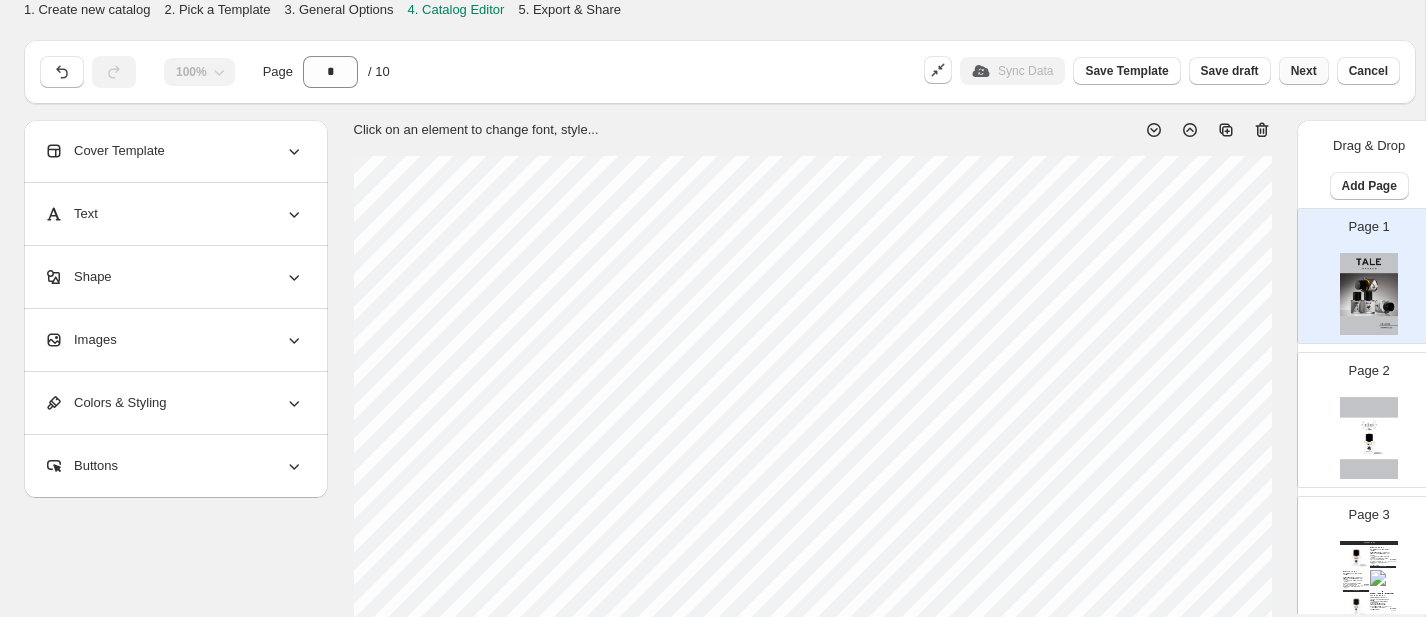 click on "Next" at bounding box center [1304, 71] 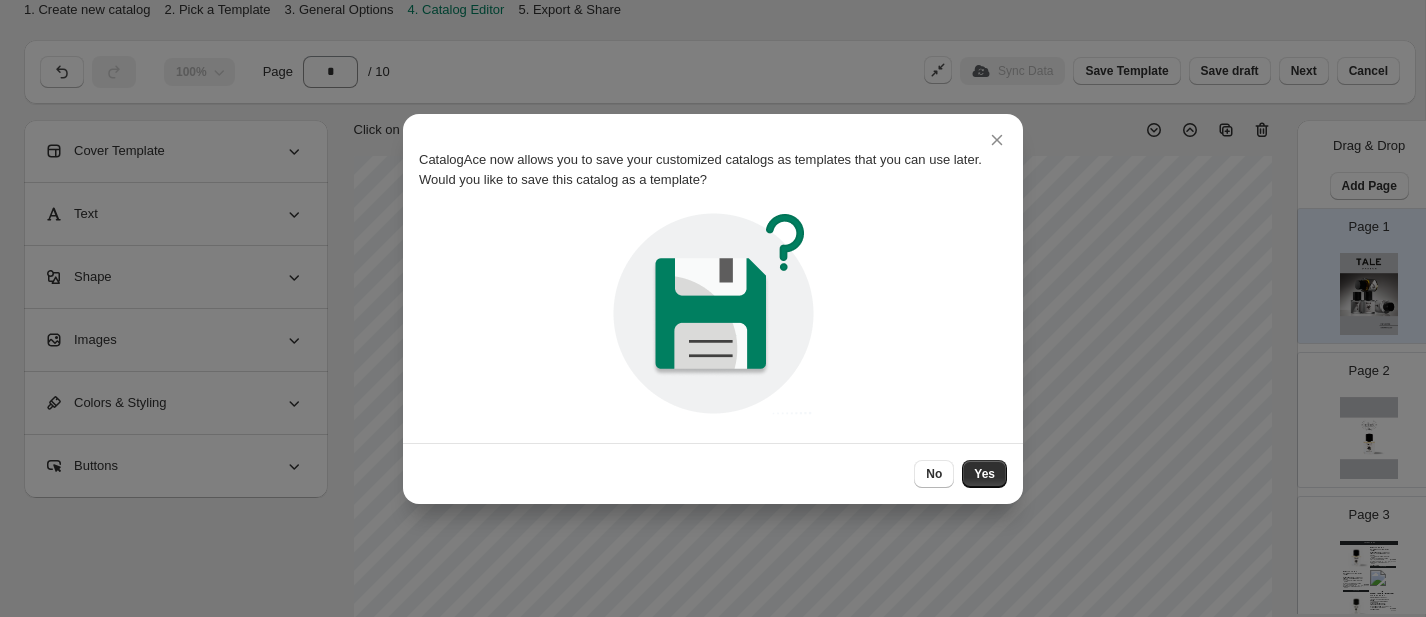 click on "No" at bounding box center (934, 474) 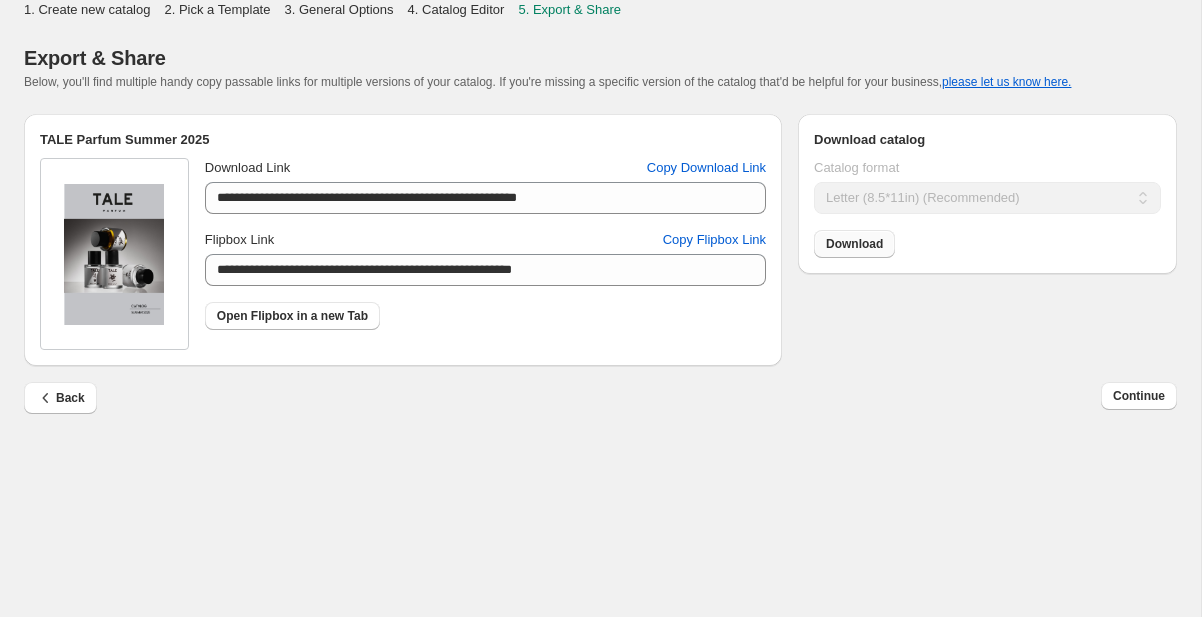 click on "Download" at bounding box center (854, 244) 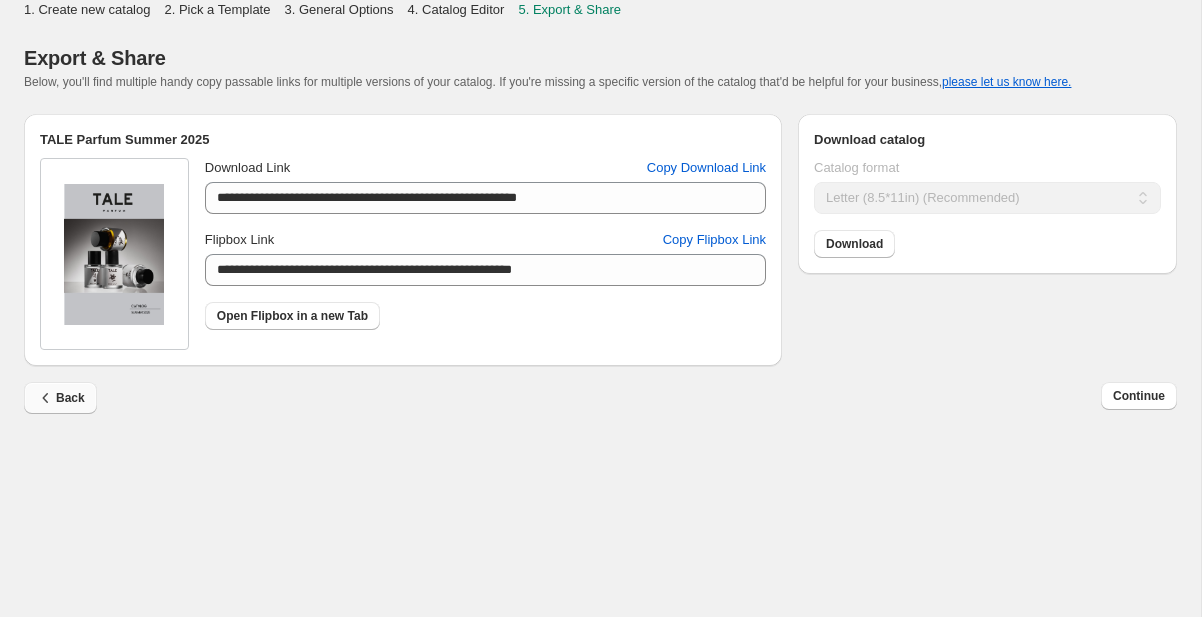 click on "Back" at bounding box center [60, 398] 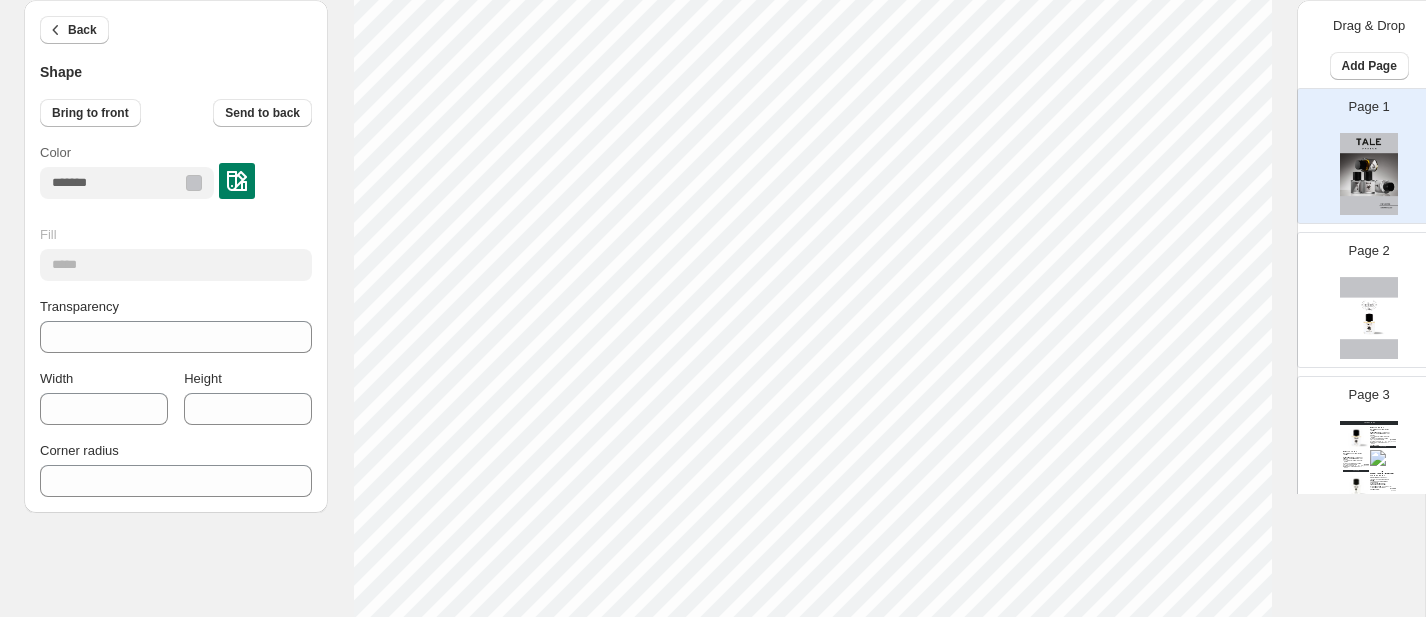 scroll, scrollTop: 237, scrollLeft: 0, axis: vertical 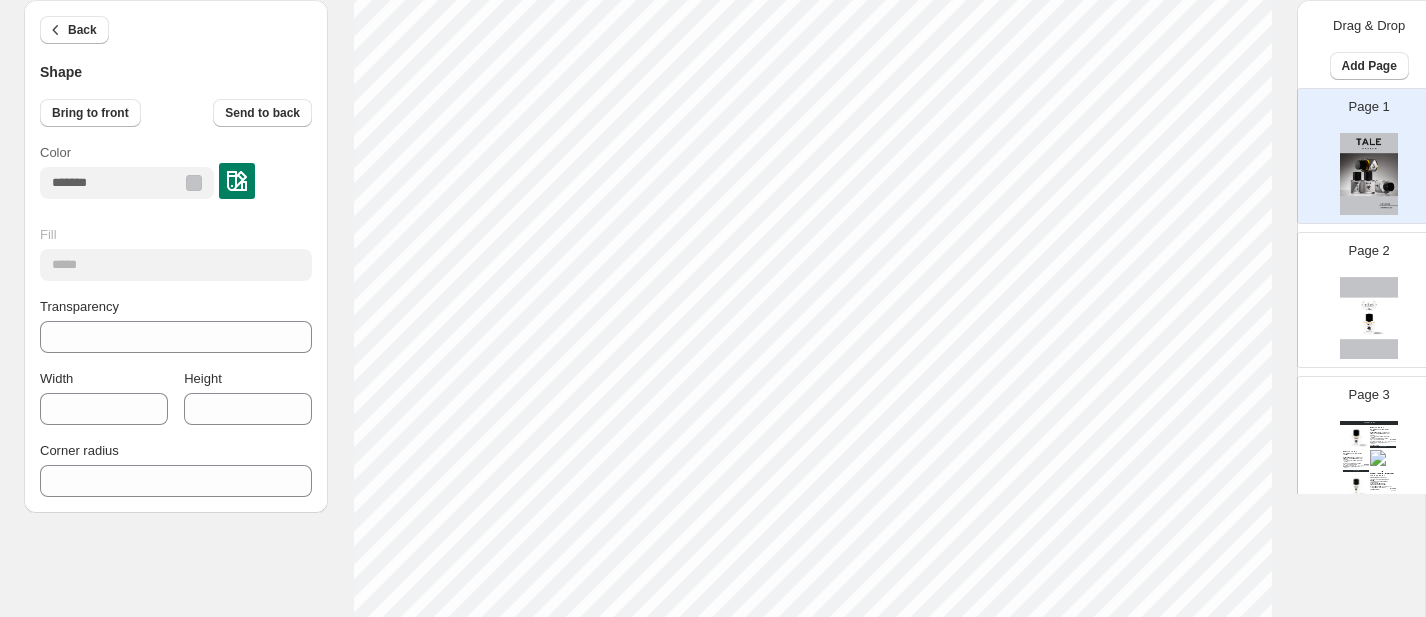 click on "Click on an element to change font, style..." at bounding box center [812, 495] 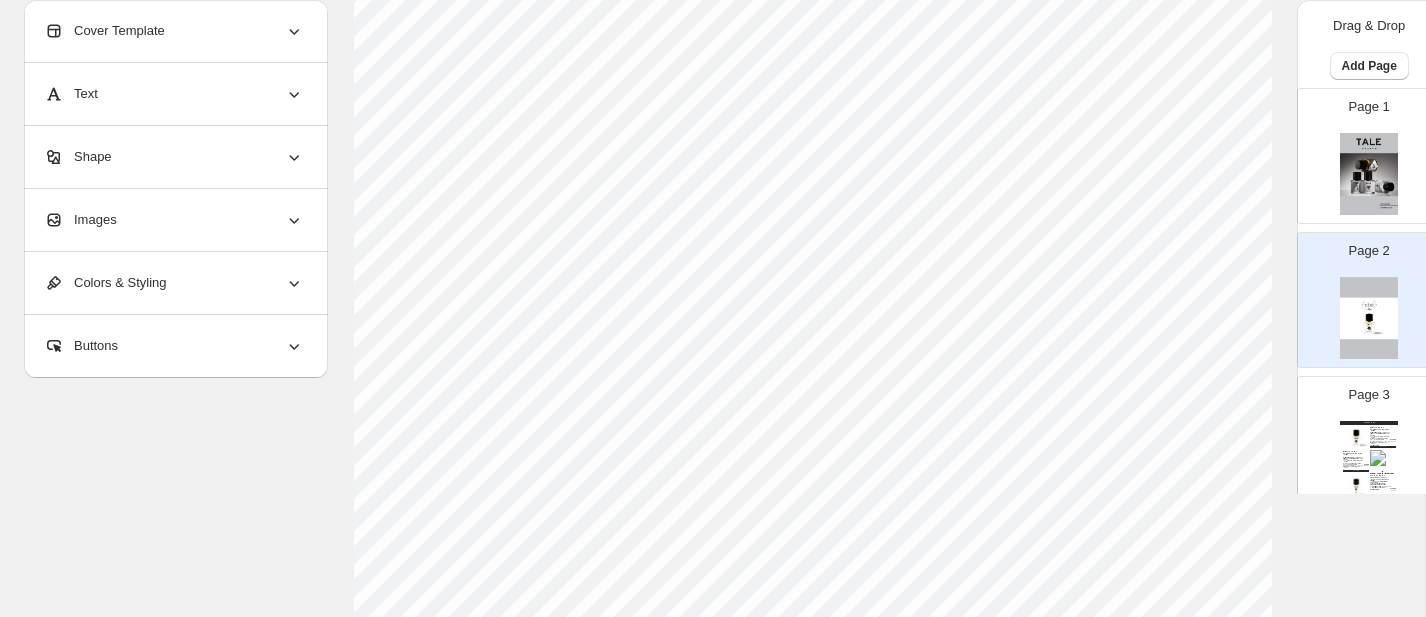 click at bounding box center (1369, 174) 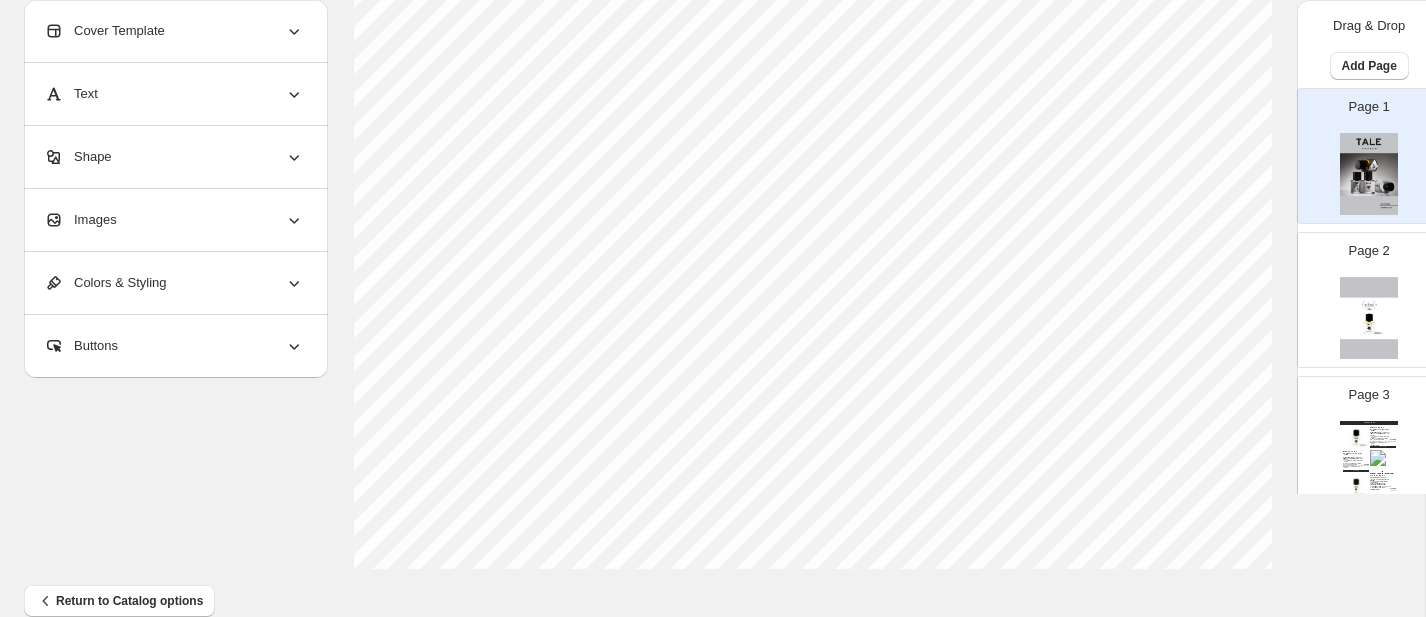 click on "Click on an element to change font, style..." at bounding box center (812, -43) 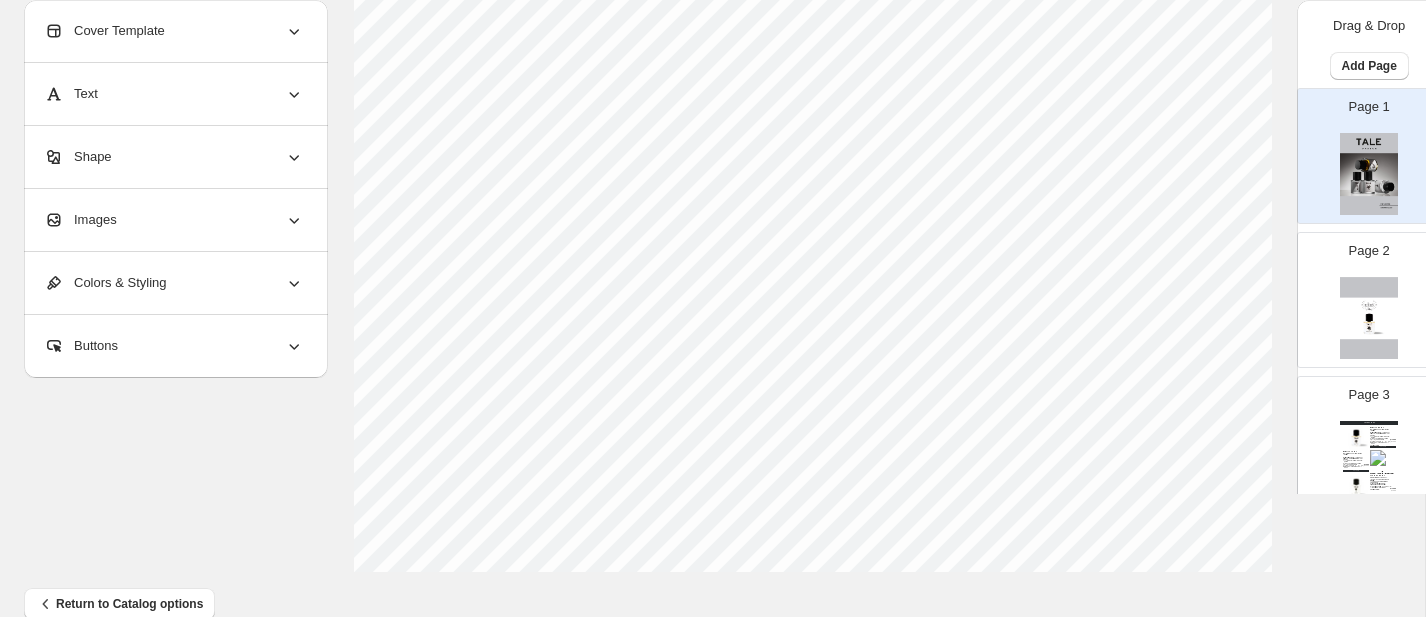click at bounding box center (1369, 318) 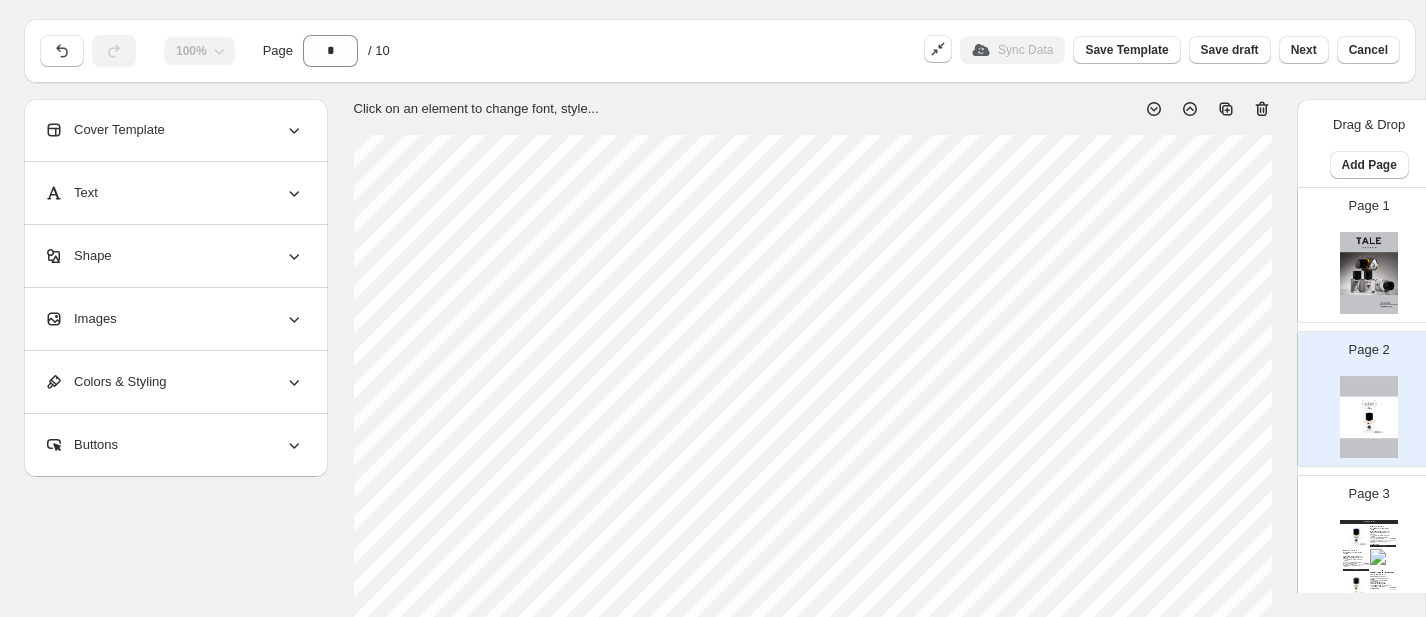 scroll, scrollTop: 0, scrollLeft: 0, axis: both 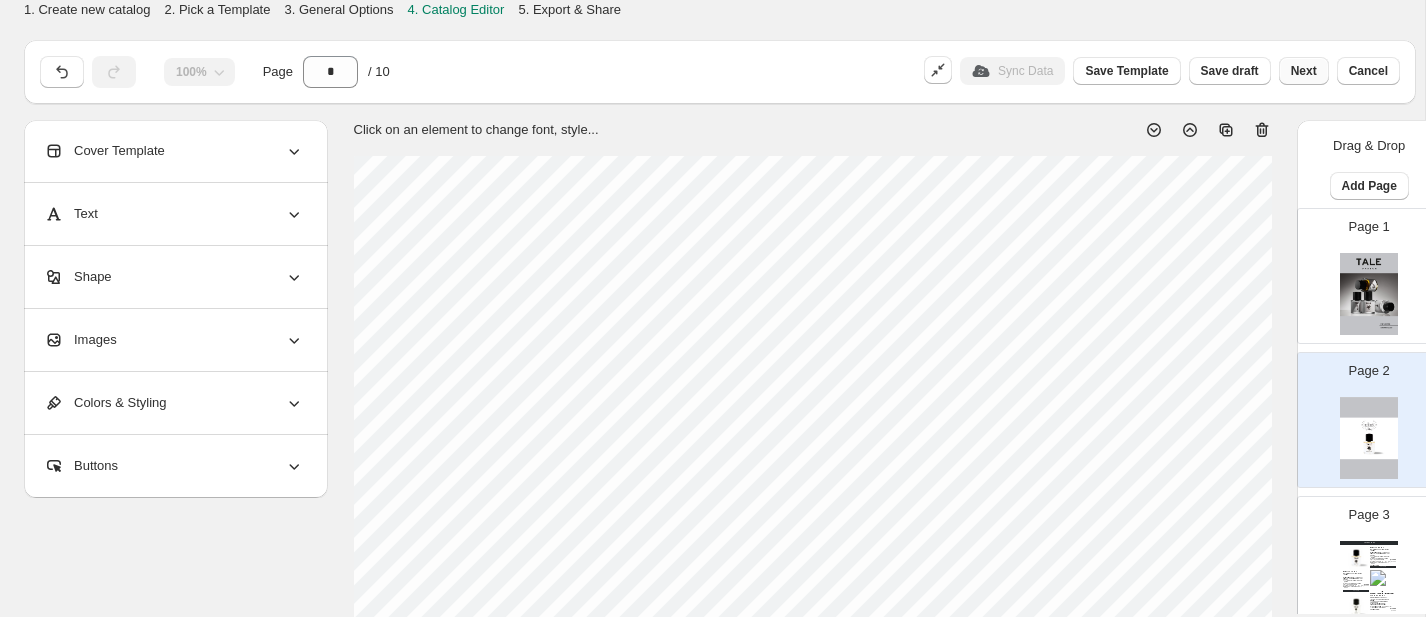 click on "Next" at bounding box center [1304, 71] 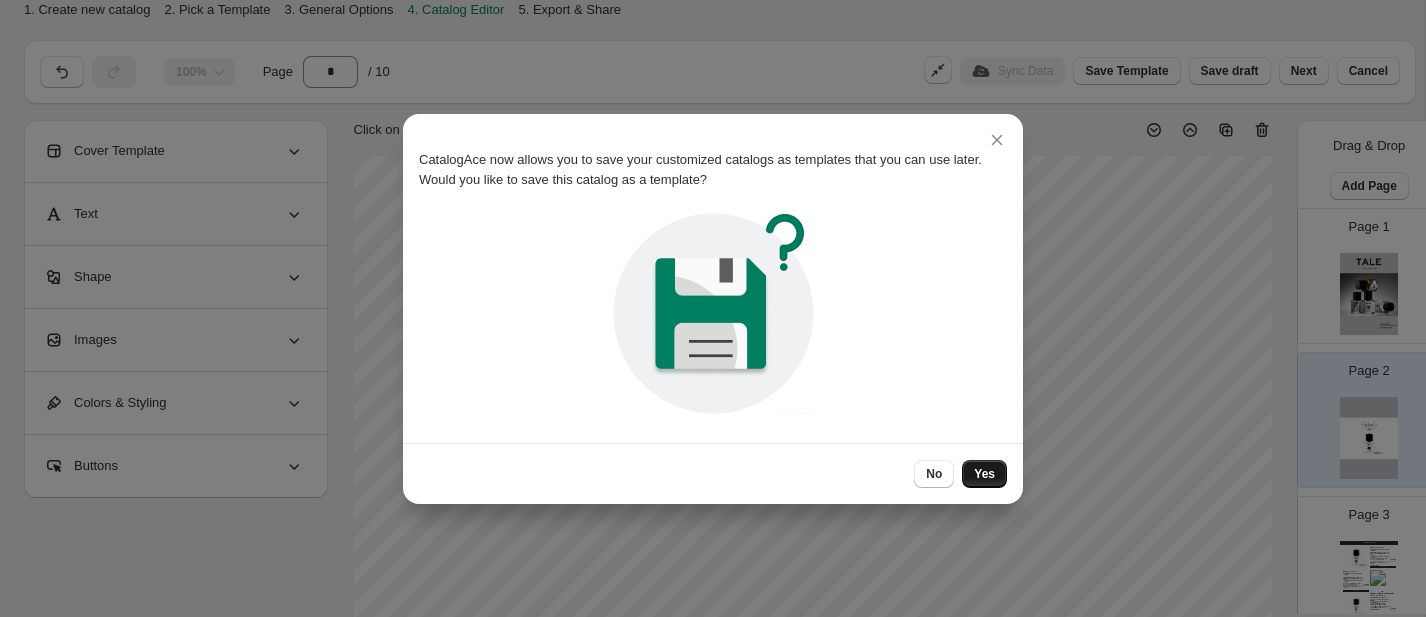 click on "Yes" at bounding box center (984, 474) 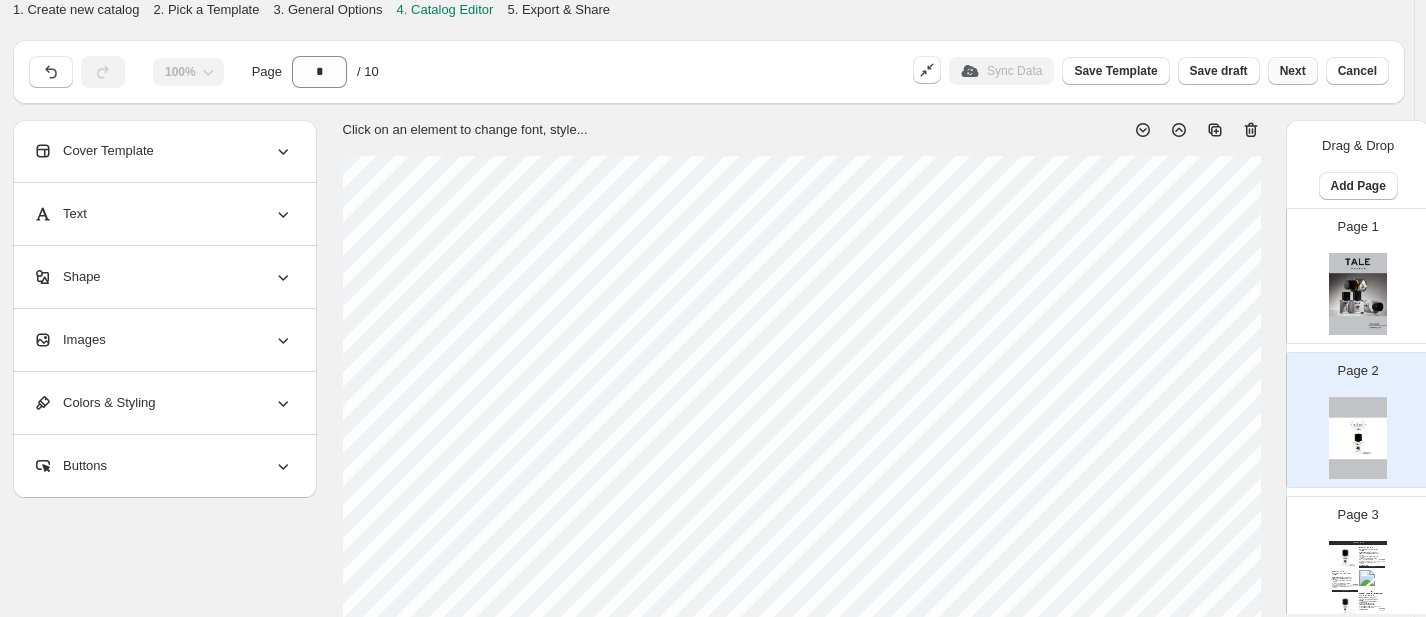 scroll, scrollTop: 0, scrollLeft: 10, axis: horizontal 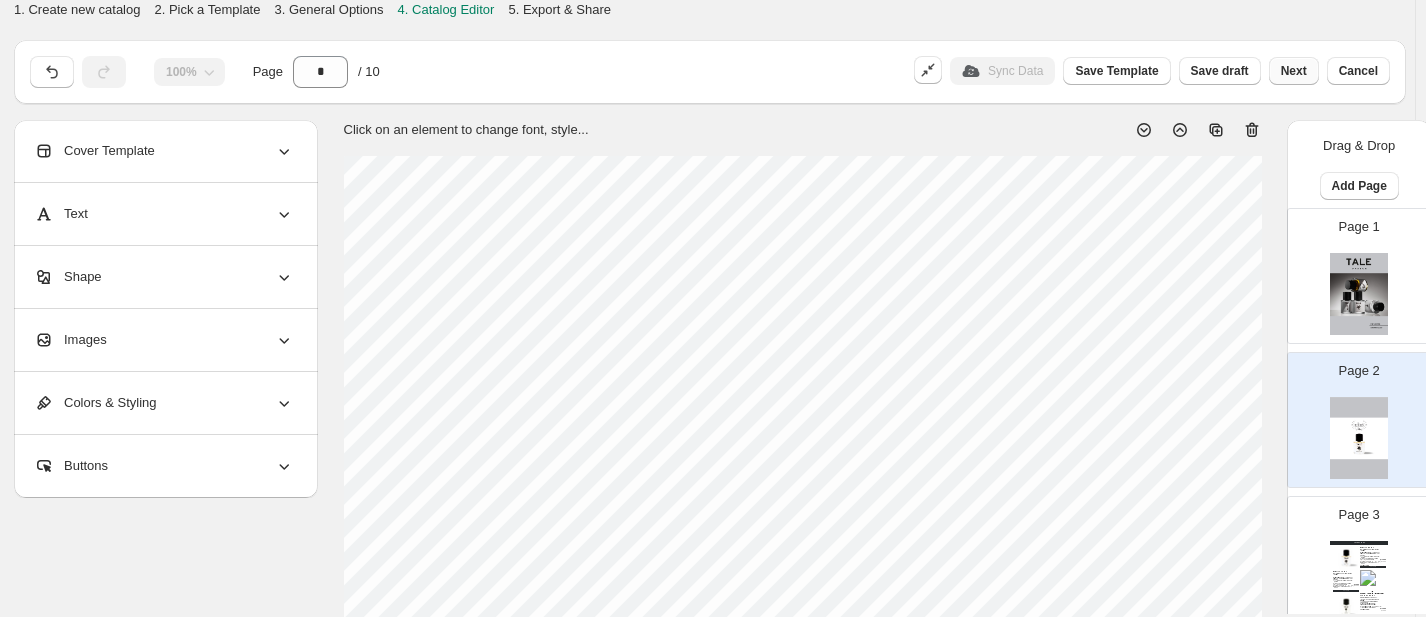 click on "Next" at bounding box center (1294, 71) 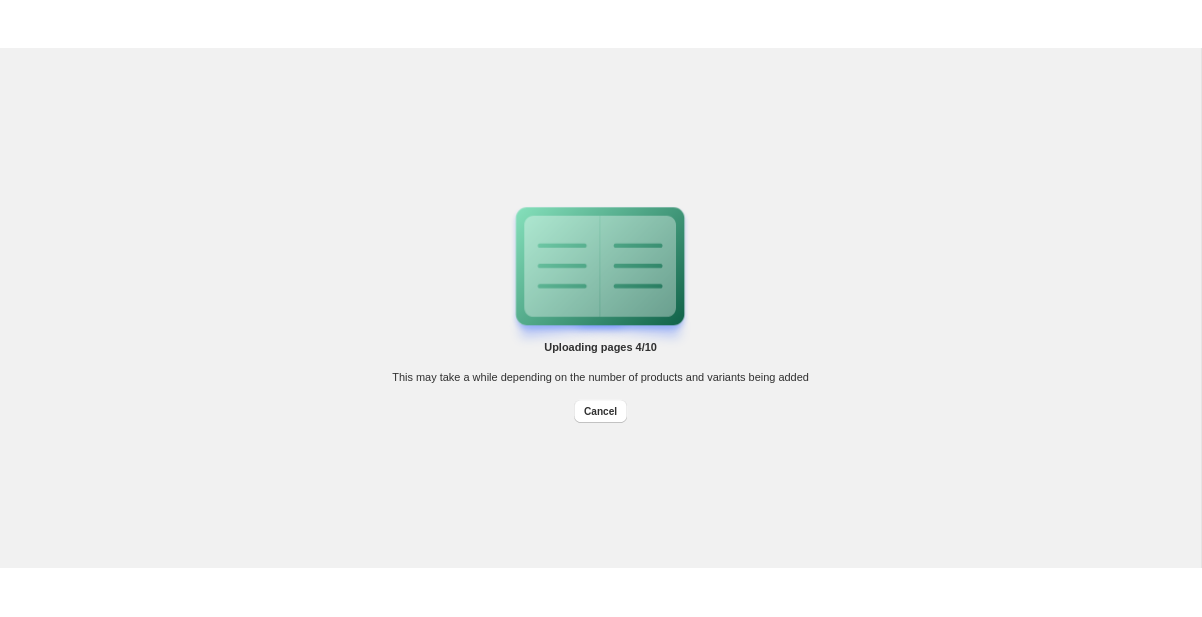 scroll, scrollTop: 0, scrollLeft: 0, axis: both 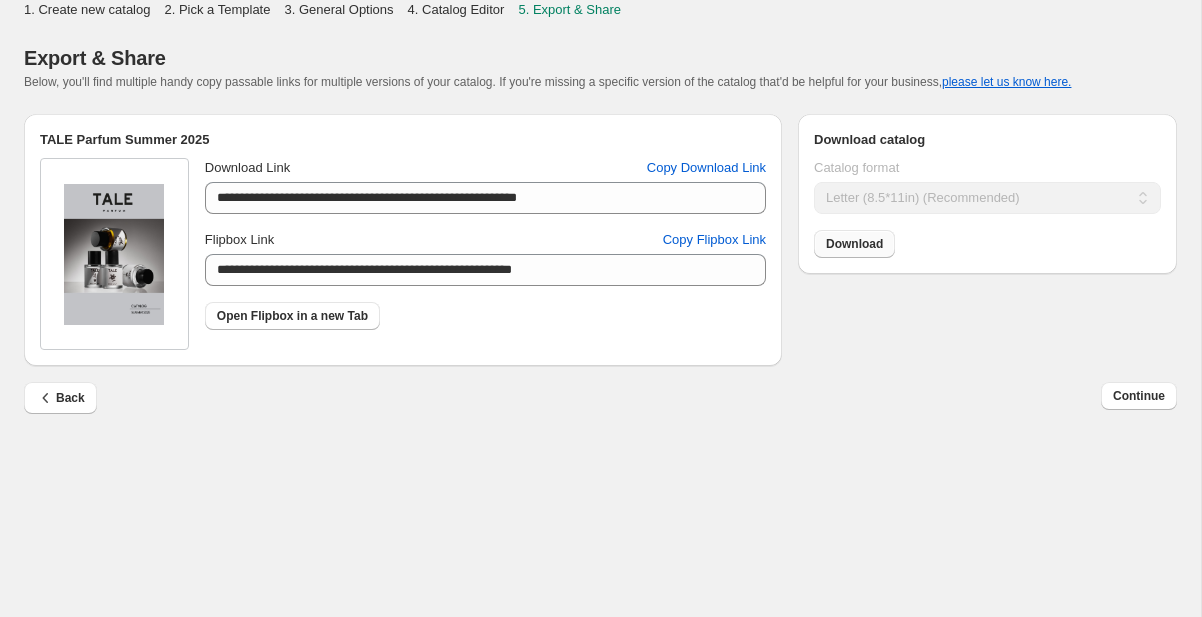 click on "Download" at bounding box center [854, 244] 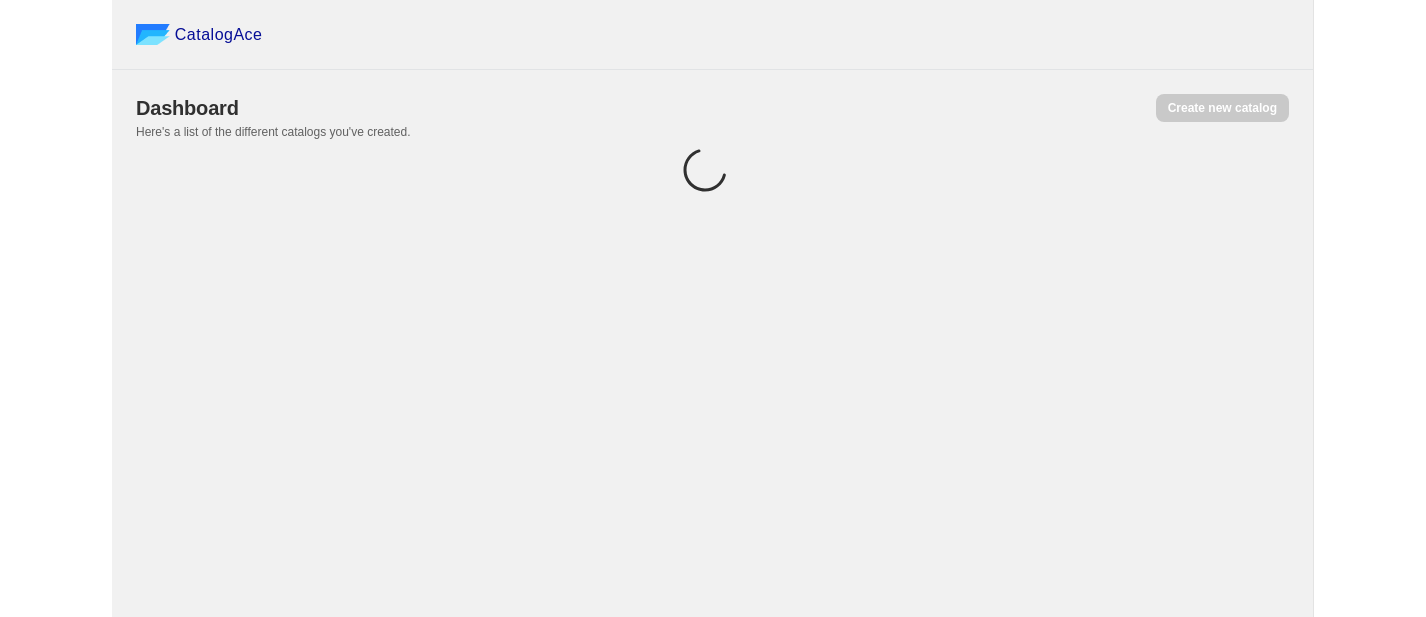 scroll, scrollTop: 0, scrollLeft: 0, axis: both 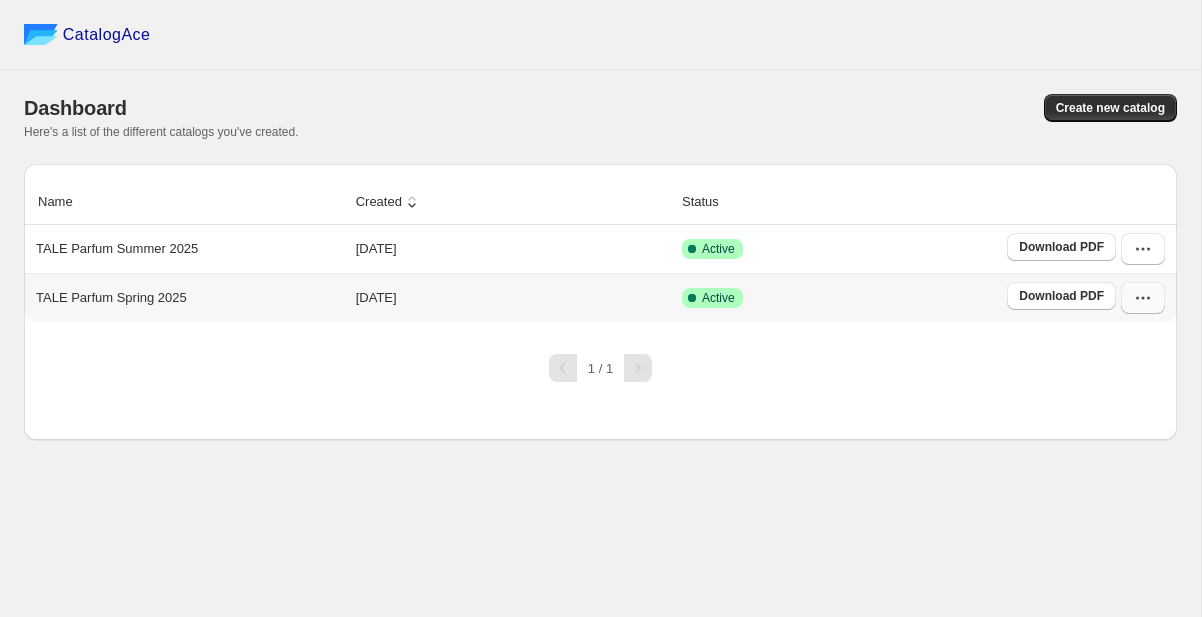 click 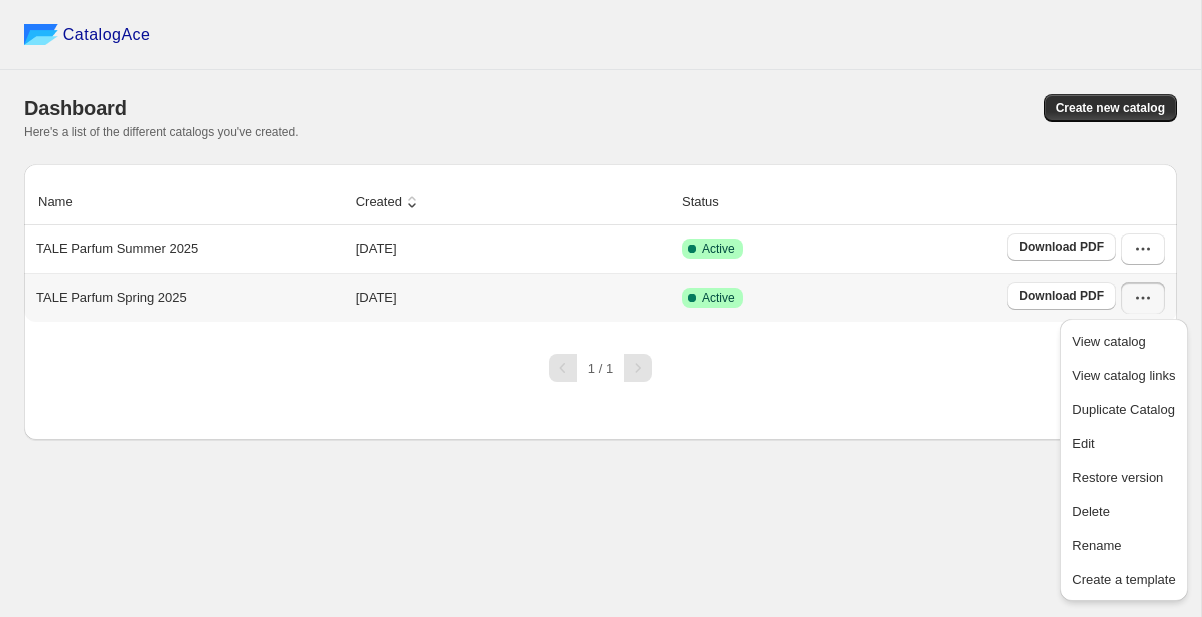 click 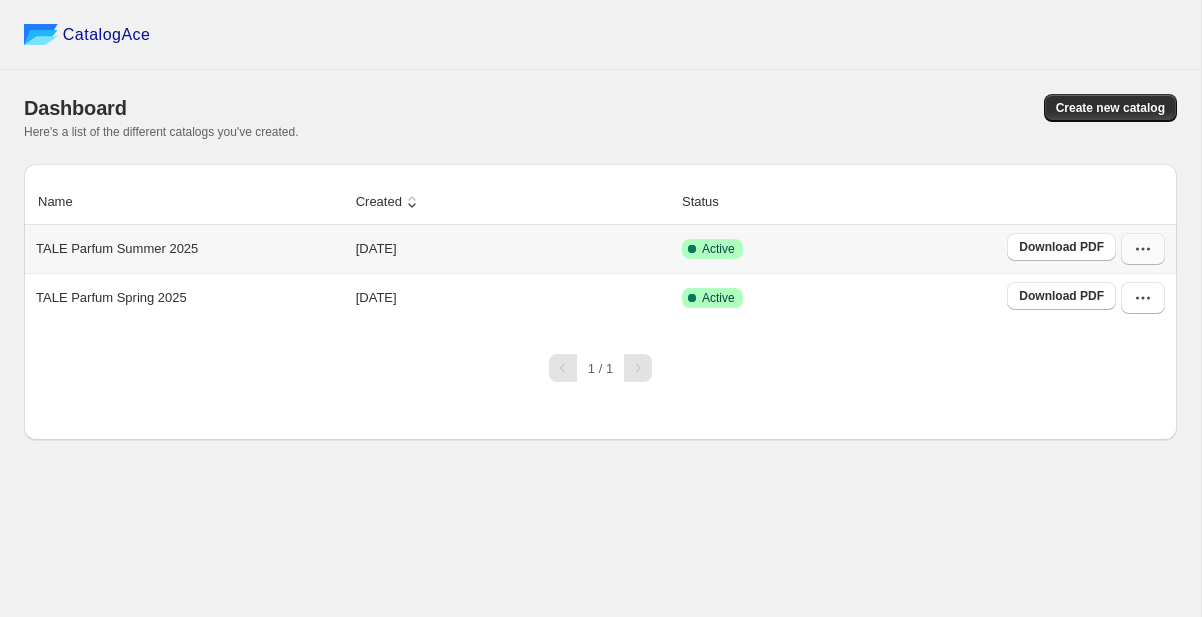 click at bounding box center (1143, 249) 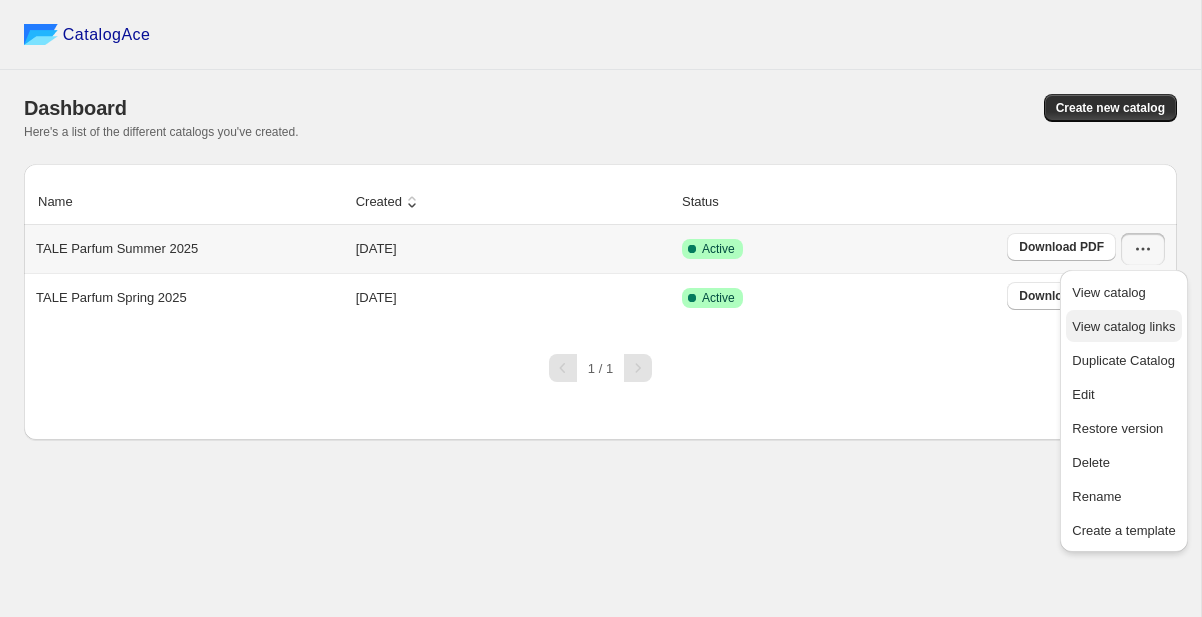 click on "View catalog links" at bounding box center [1123, 326] 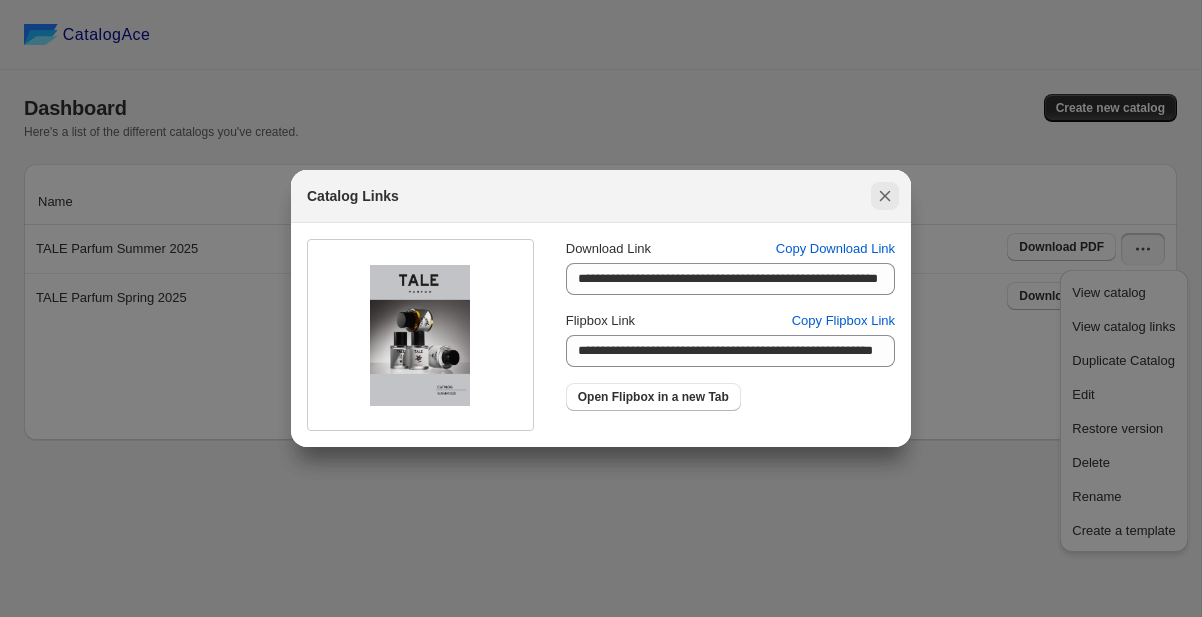 click 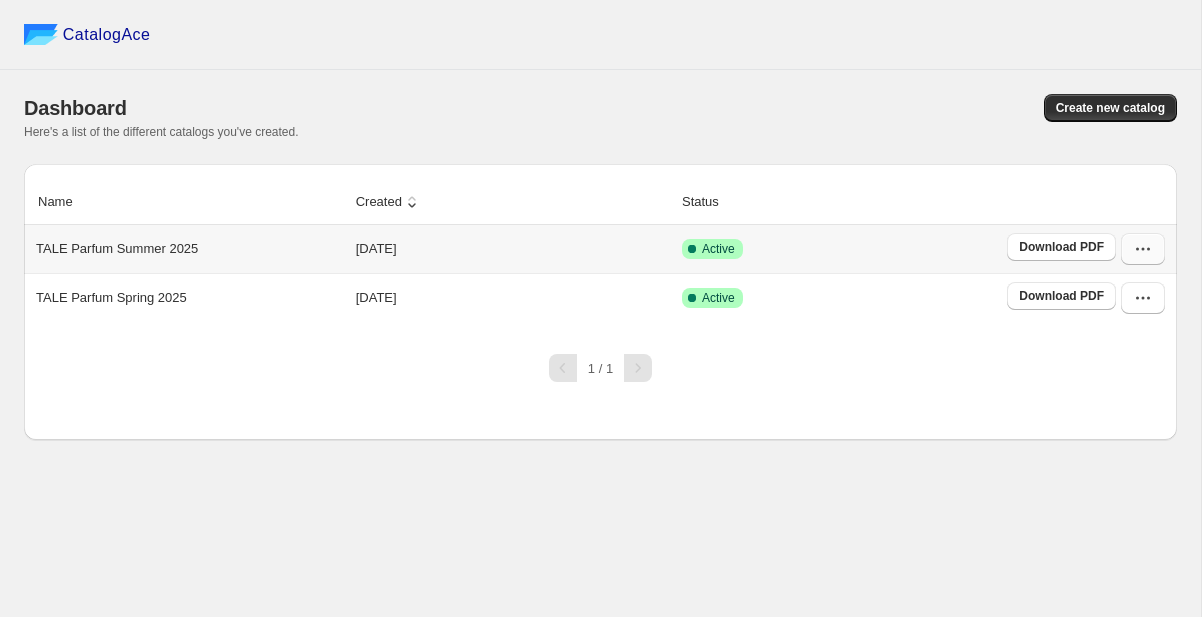 click 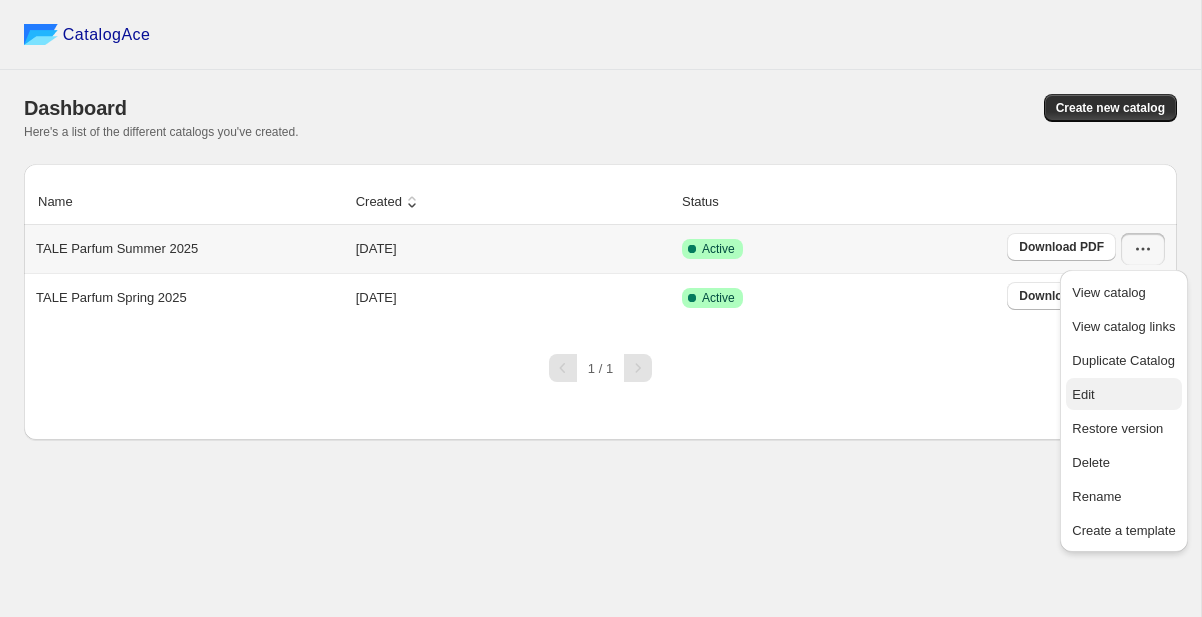 click on "Edit" at bounding box center (1123, 395) 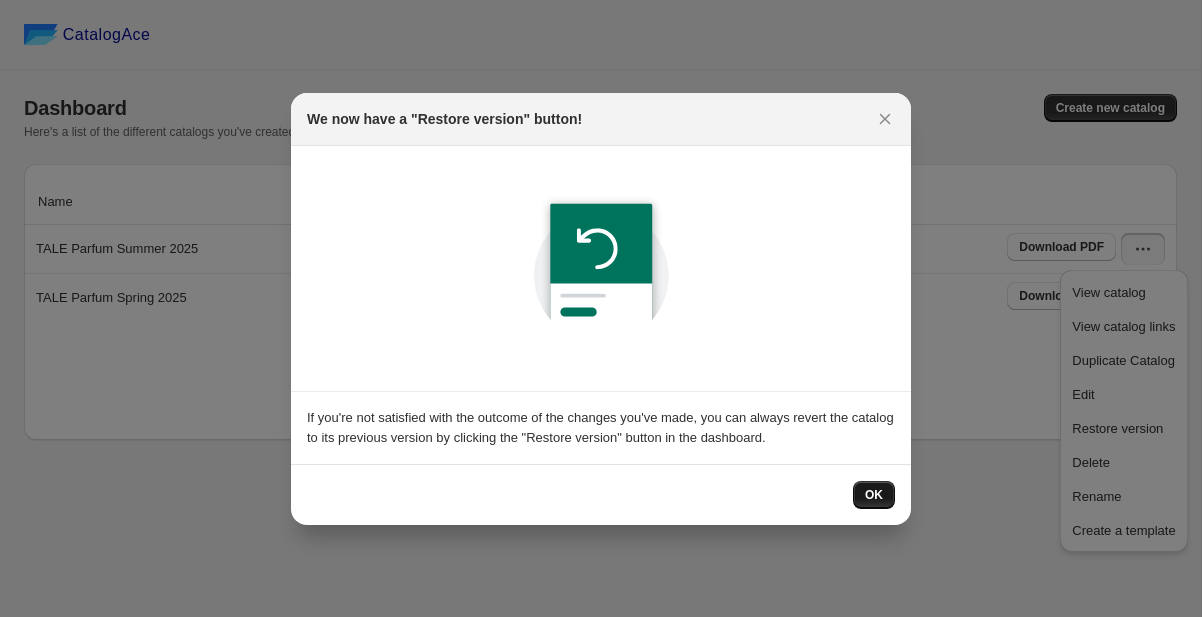 click on "OK" at bounding box center [874, 495] 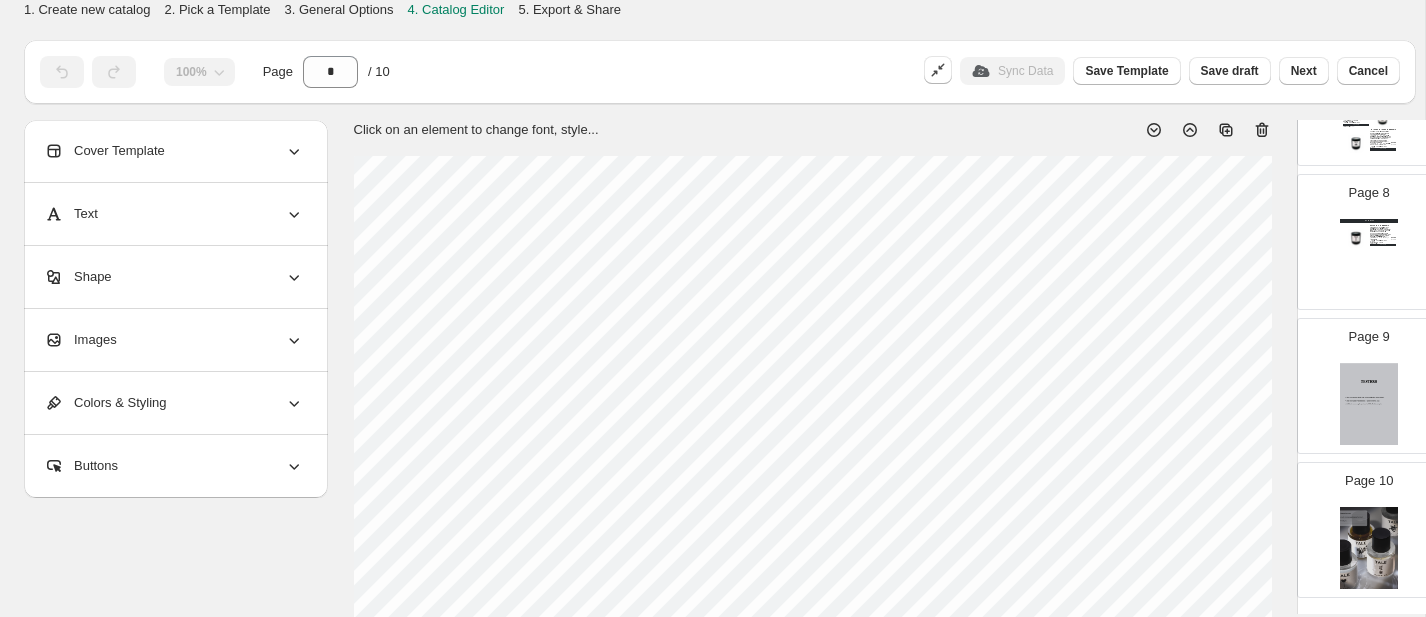 scroll, scrollTop: 1078, scrollLeft: 0, axis: vertical 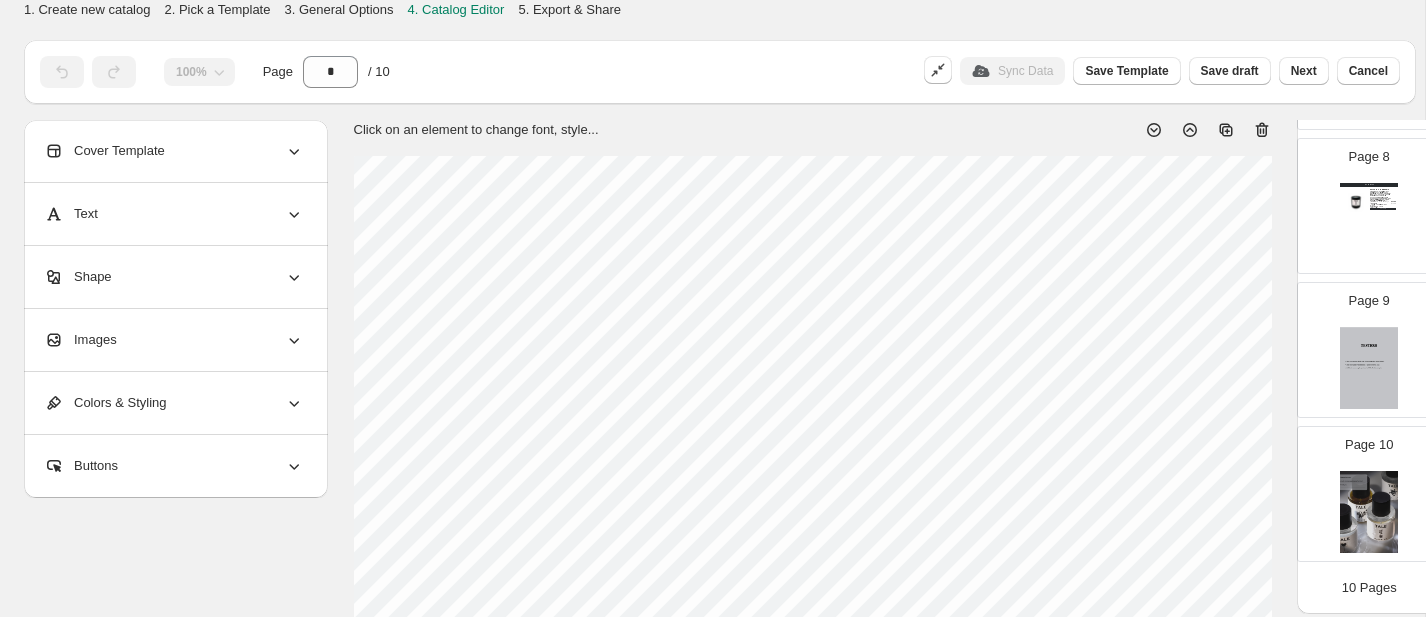 click at bounding box center [1369, 512] 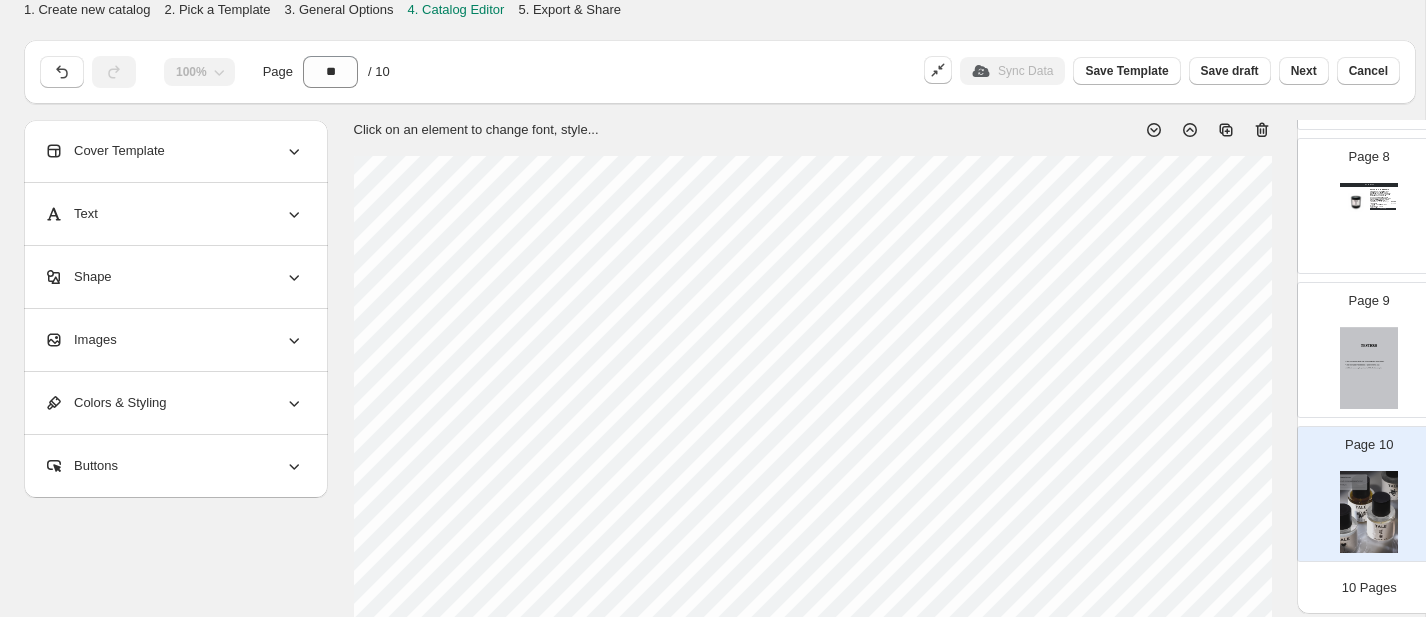 select on "*******" 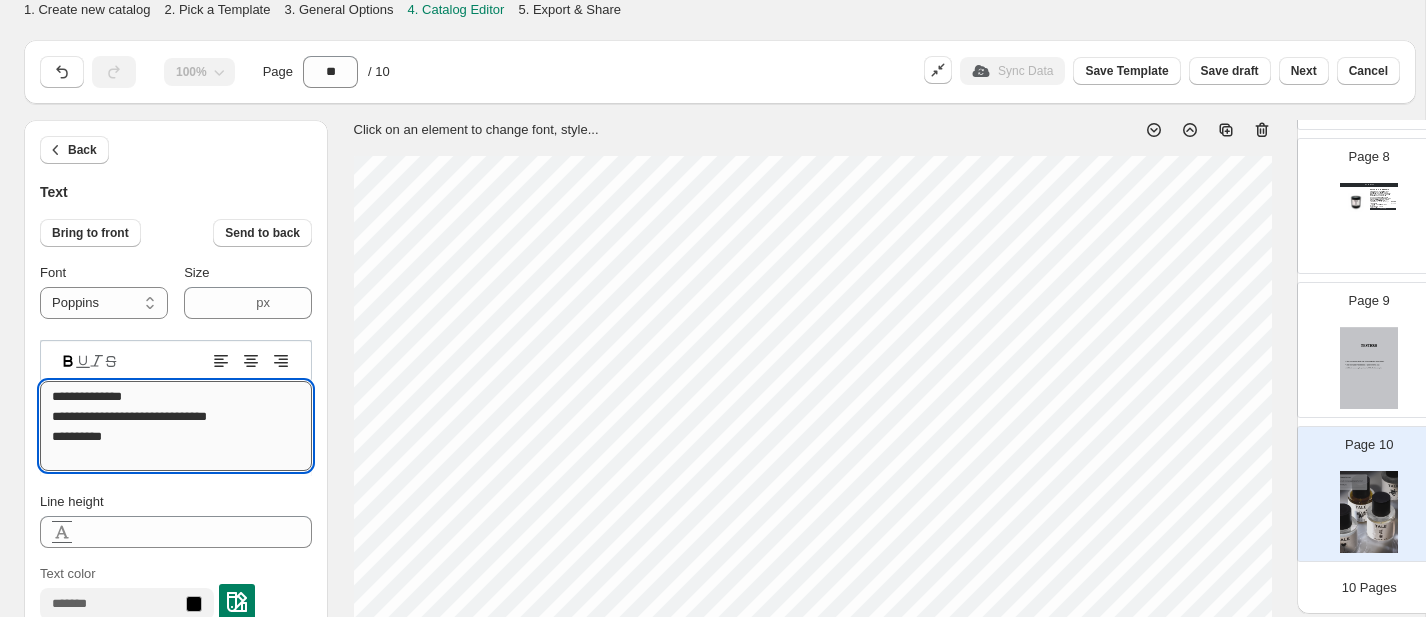 click on "**********" at bounding box center [176, 426] 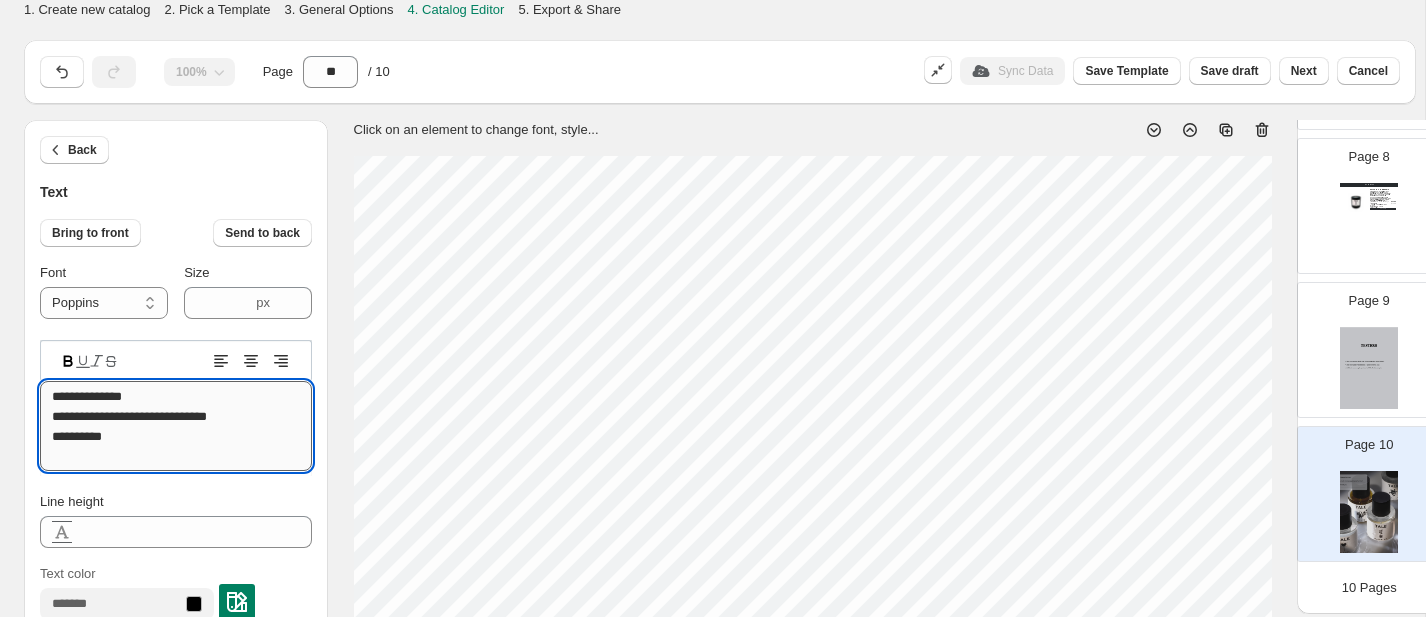 drag, startPoint x: 90, startPoint y: 419, endPoint x: 255, endPoint y: 419, distance: 165 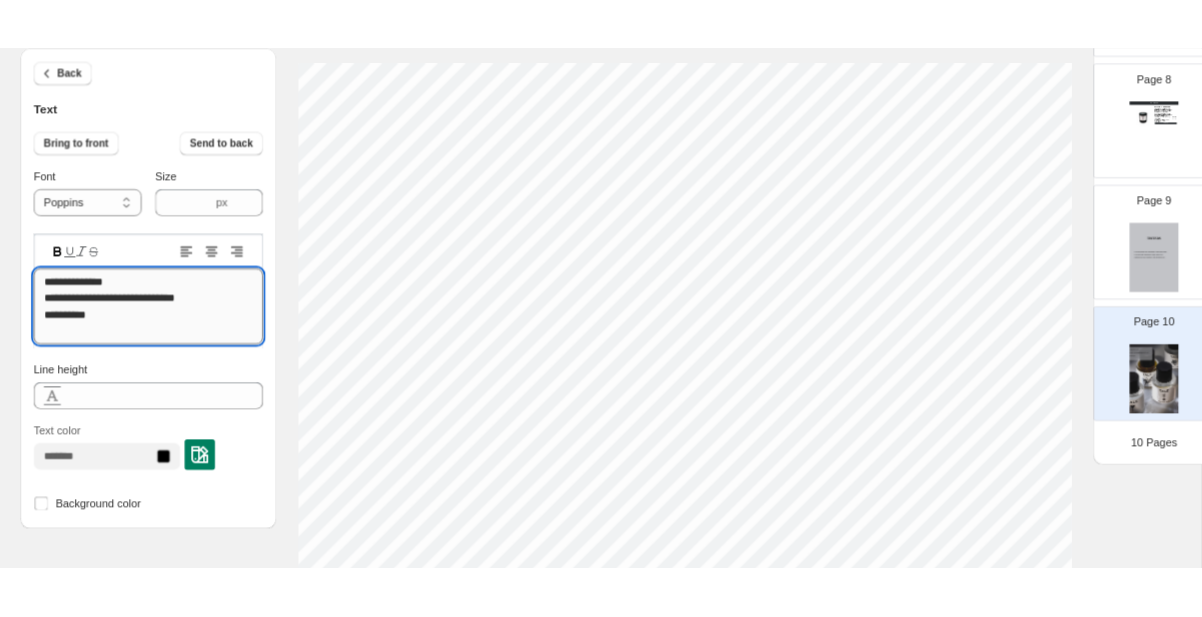 scroll, scrollTop: 135, scrollLeft: 0, axis: vertical 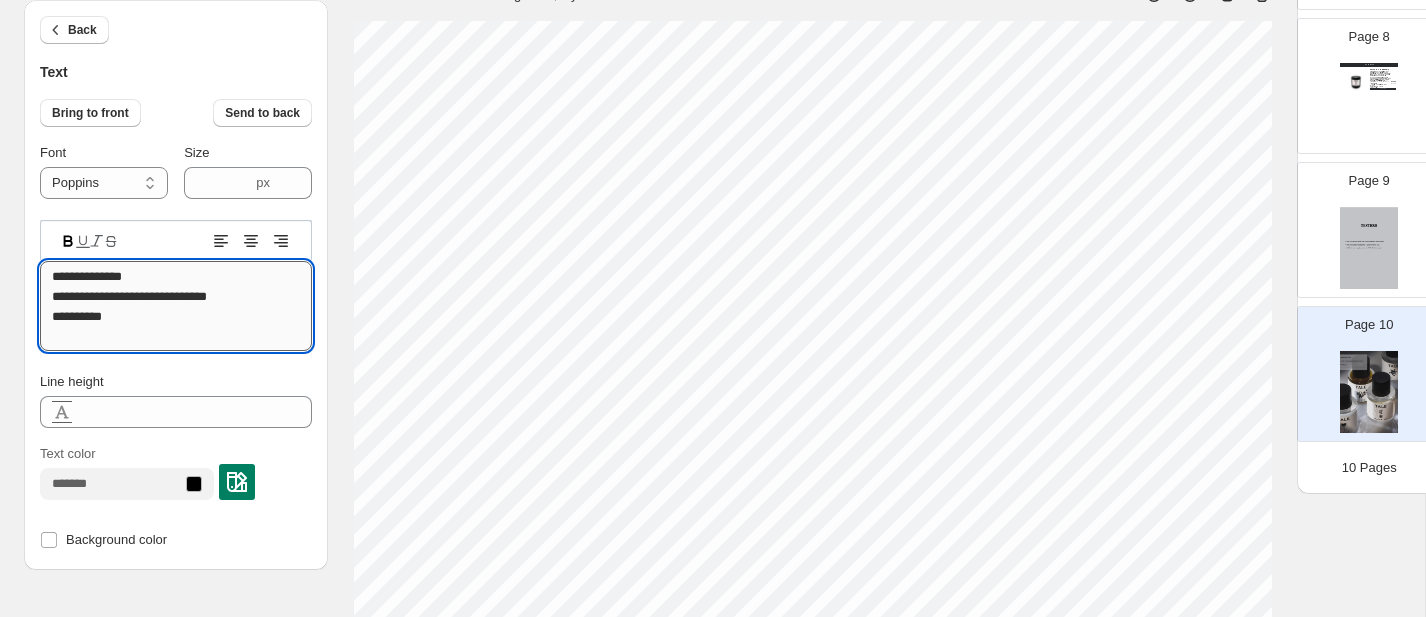 click on "**********" at bounding box center (176, 306) 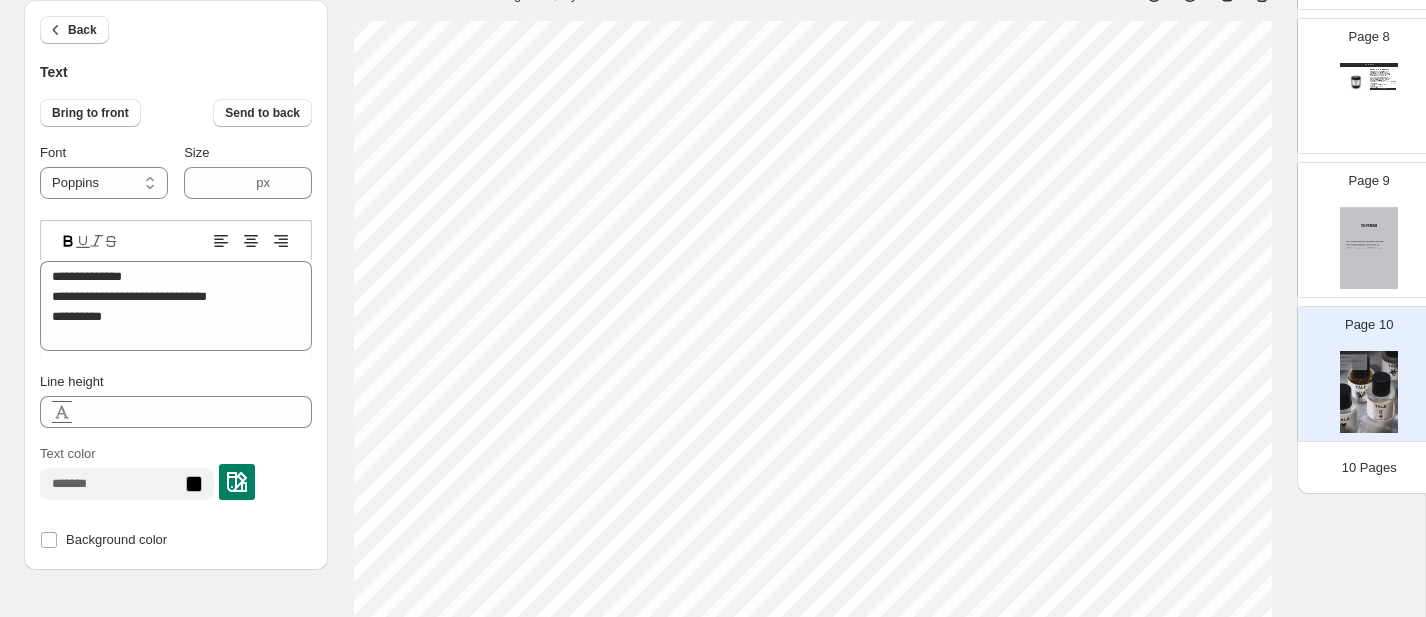 click on "Back Text" at bounding box center [176, 41] 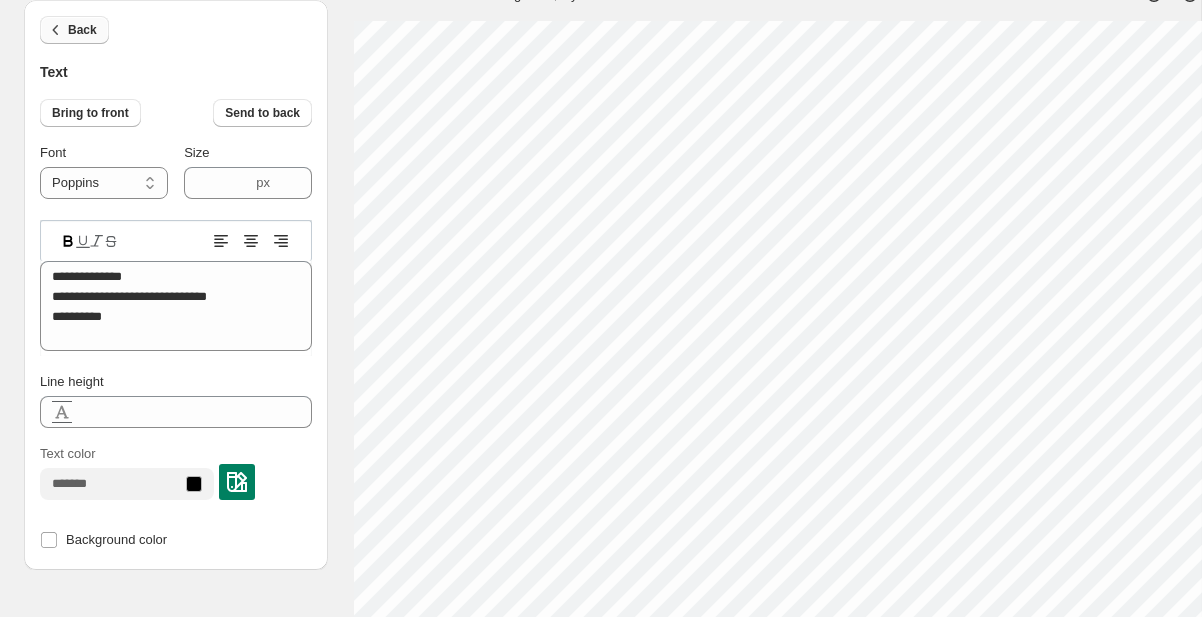 click on "Back" at bounding box center (74, 30) 